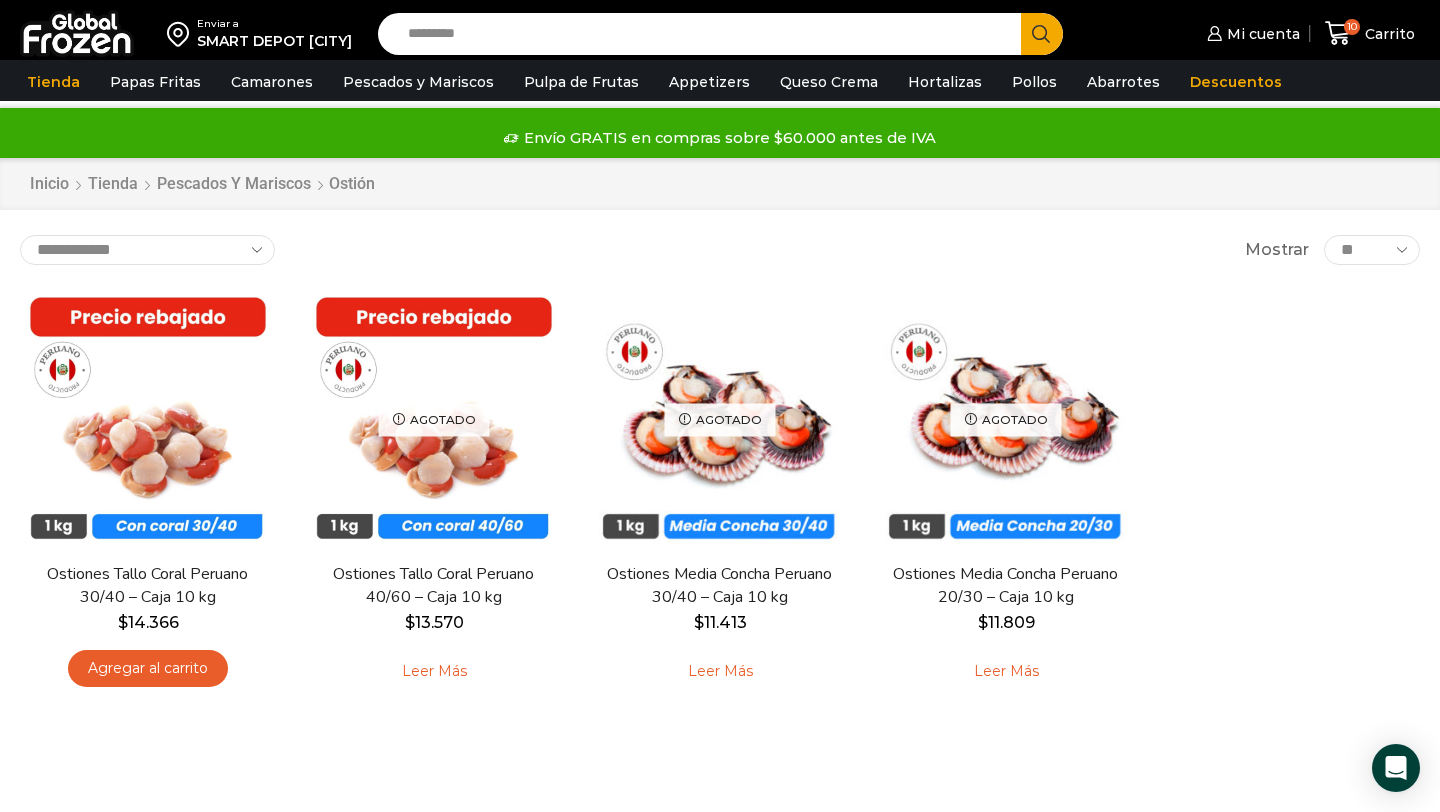 scroll, scrollTop: 0, scrollLeft: 0, axis: both 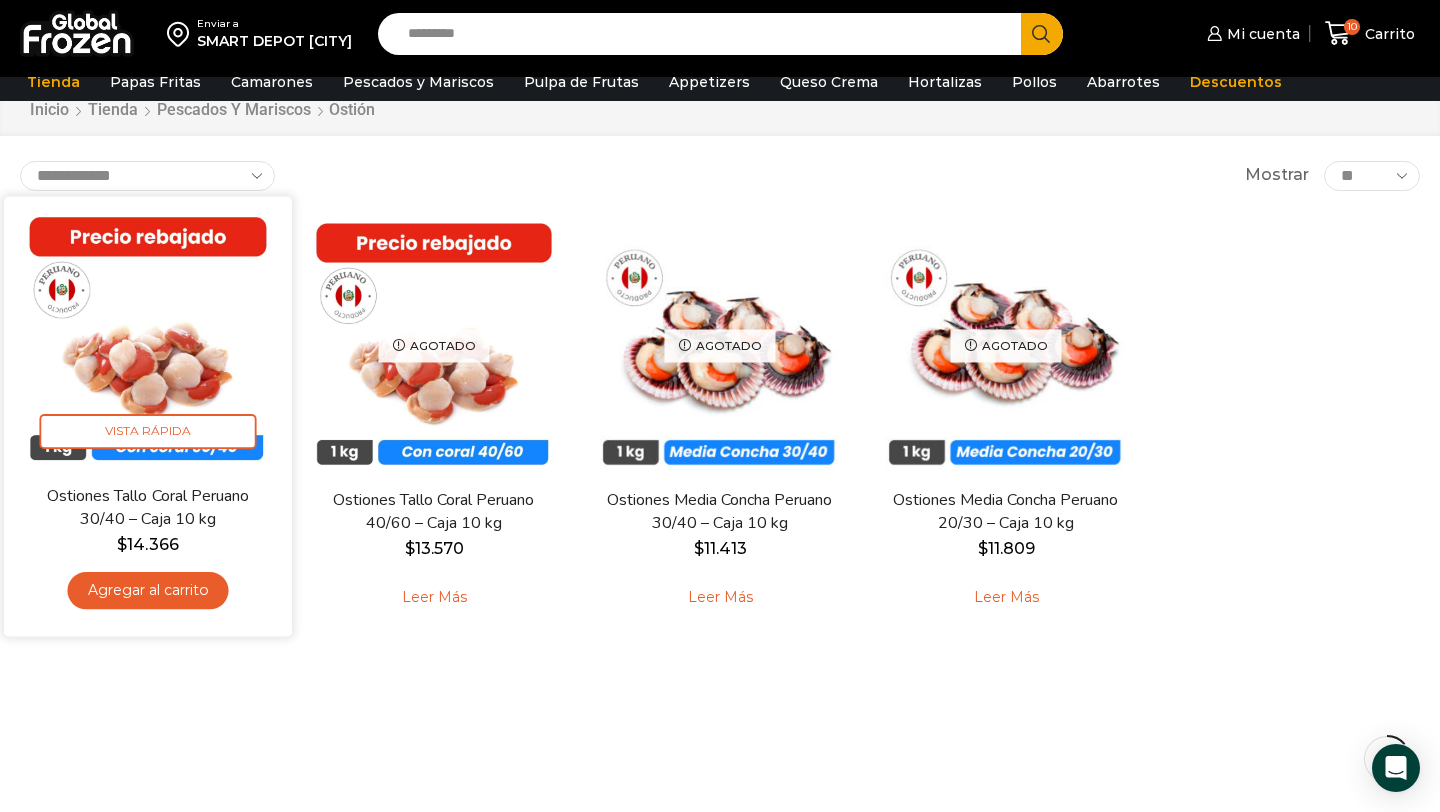 click on "Agregar al carrito" at bounding box center [147, 590] 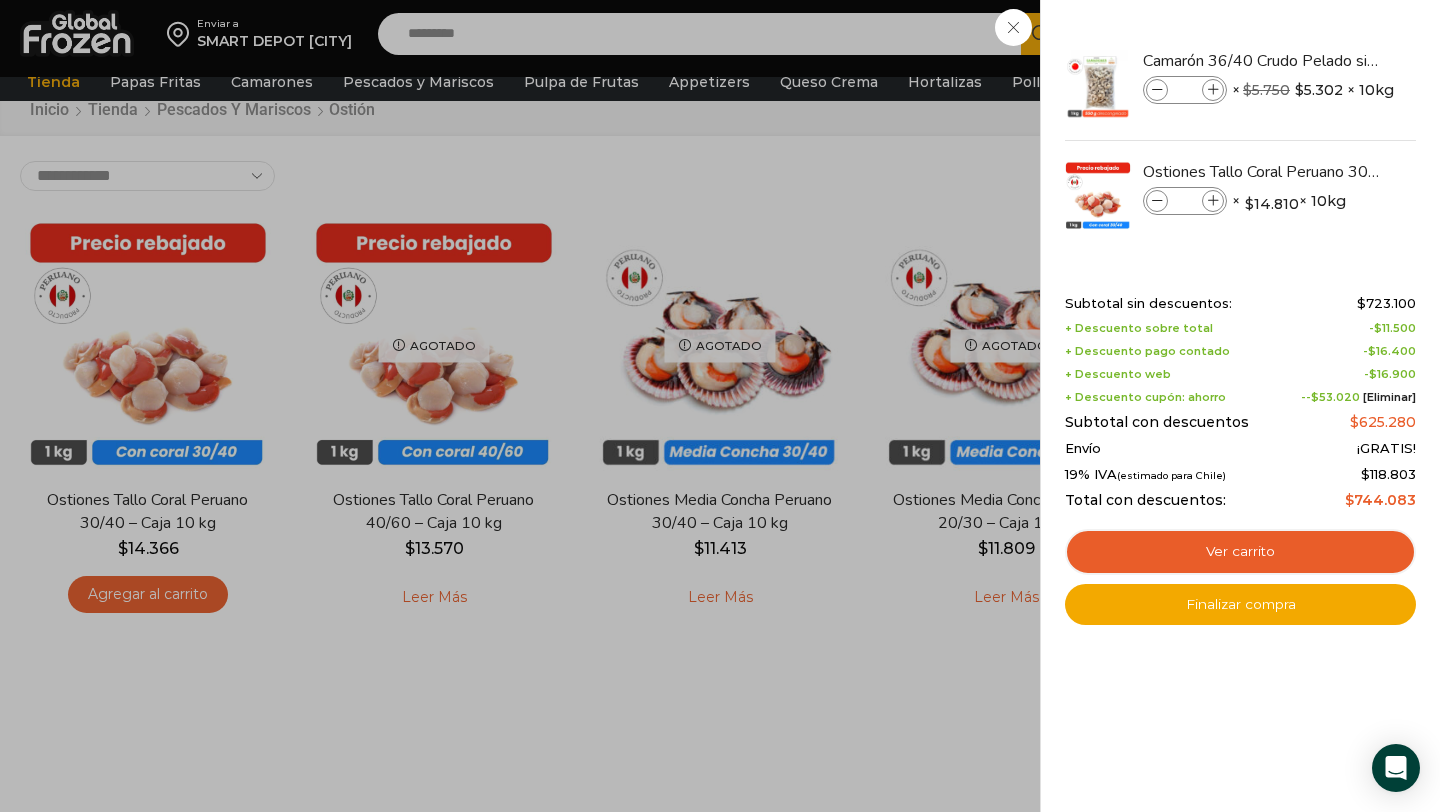 click on "11
Carrito
11
11
Shopping Cart" at bounding box center [1370, 33] 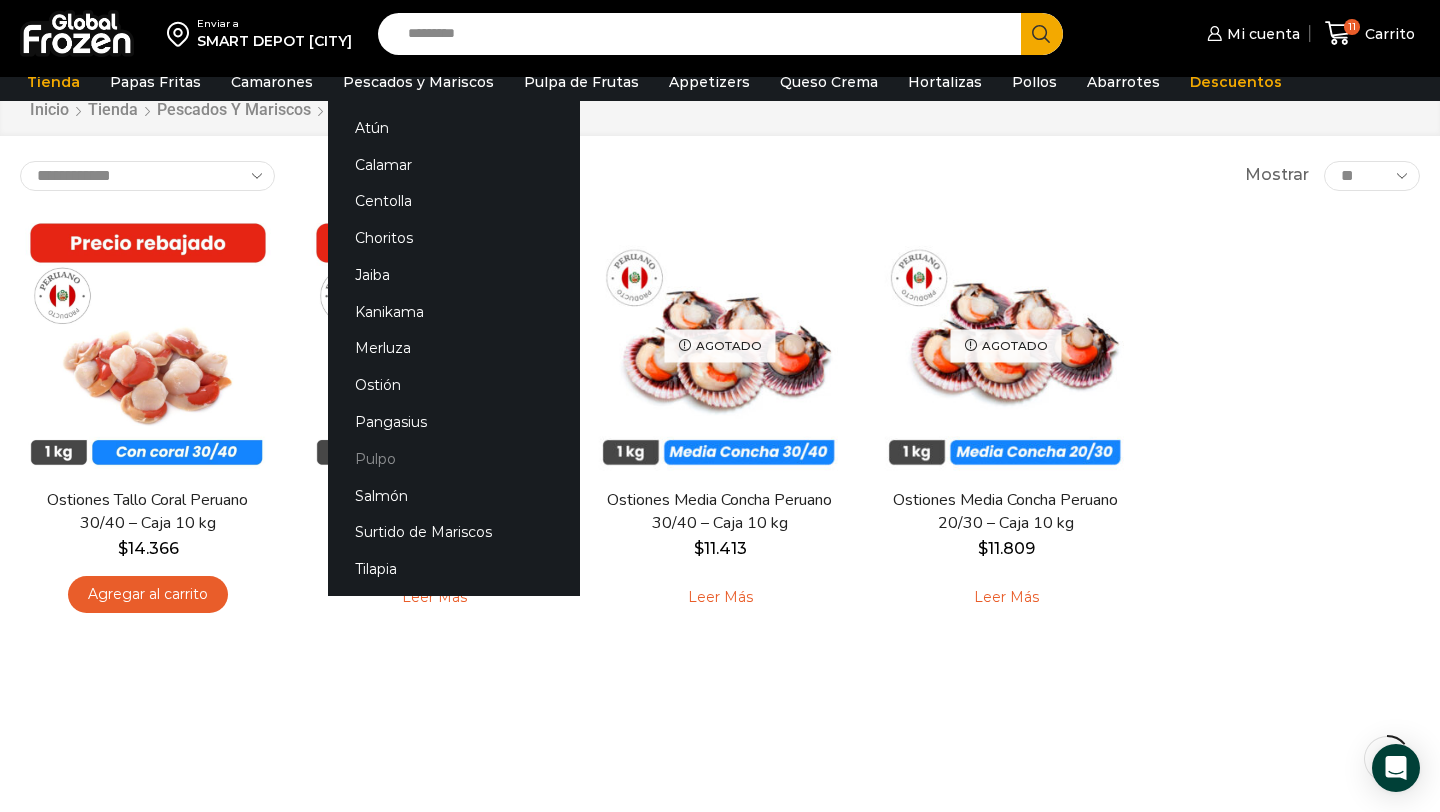 click on "Pulpo" at bounding box center (454, 458) 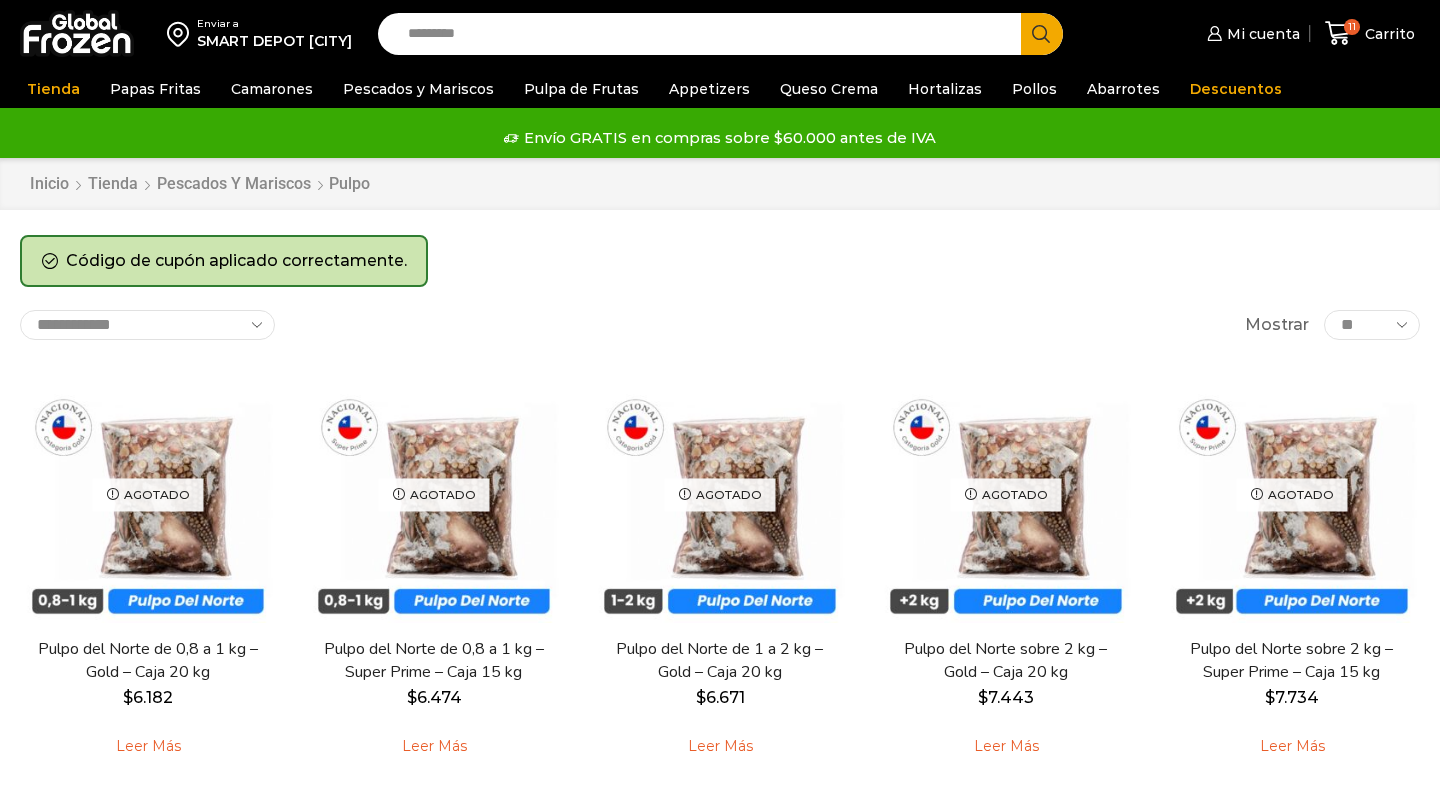 scroll, scrollTop: 0, scrollLeft: 0, axis: both 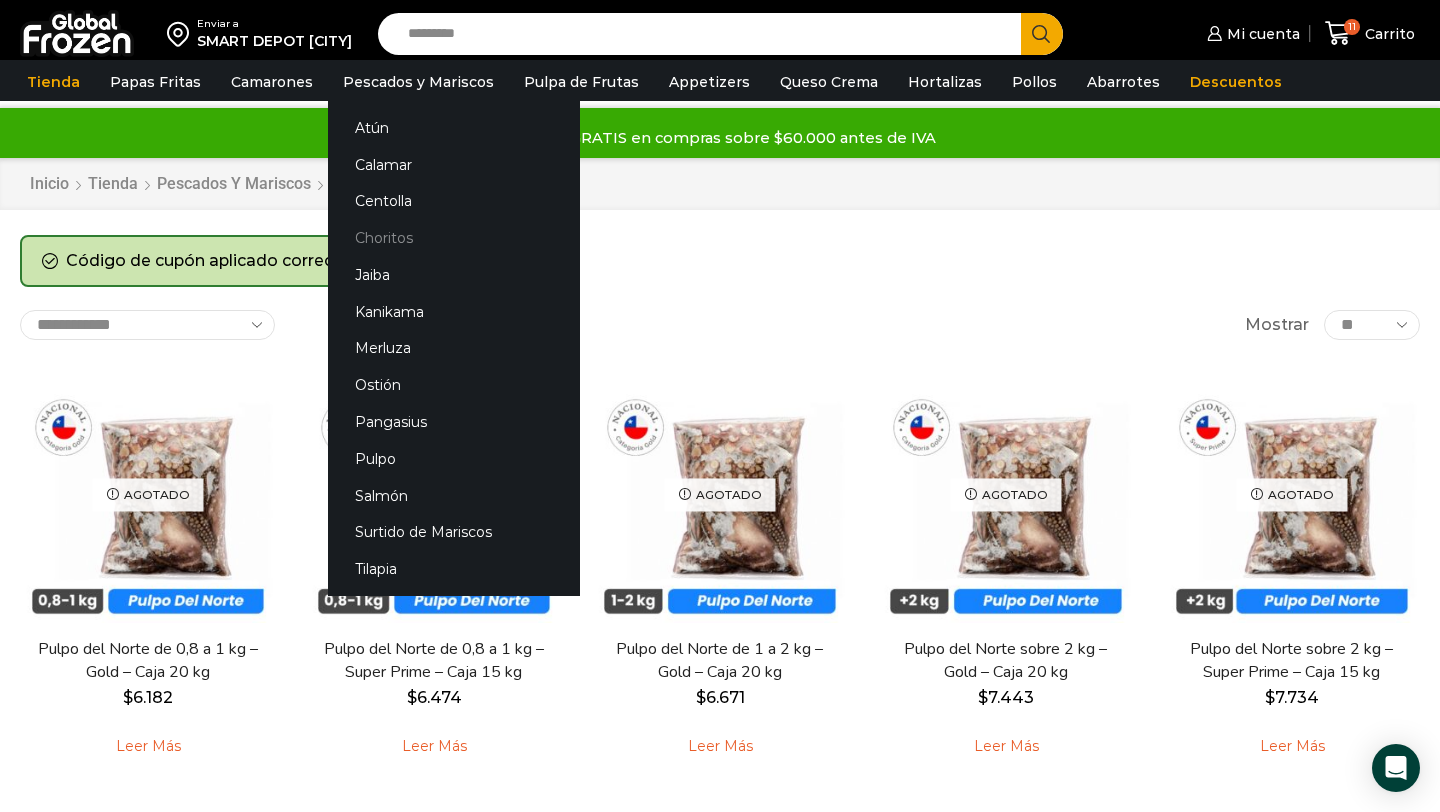 click on "Choritos" at bounding box center [454, 238] 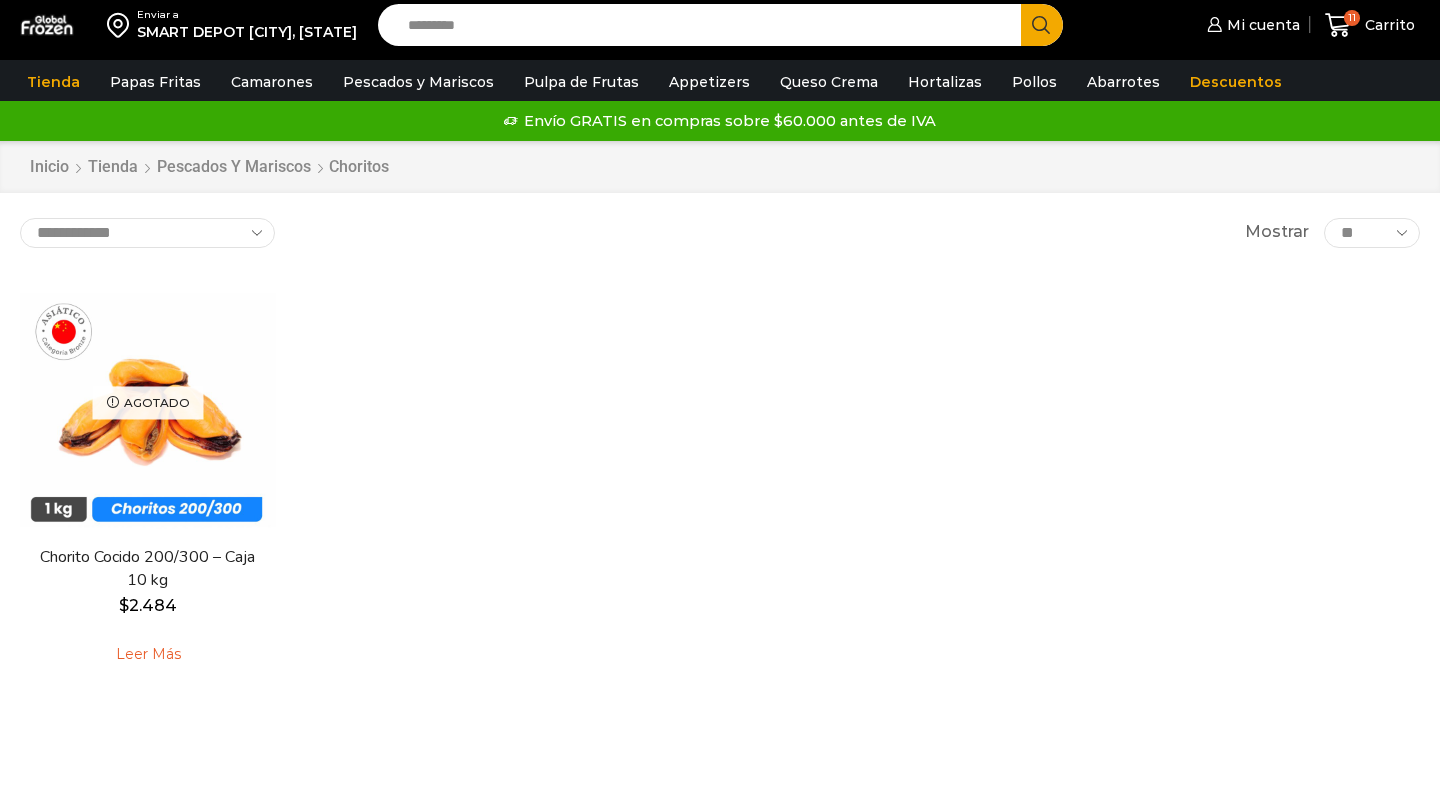 scroll, scrollTop: 0, scrollLeft: 0, axis: both 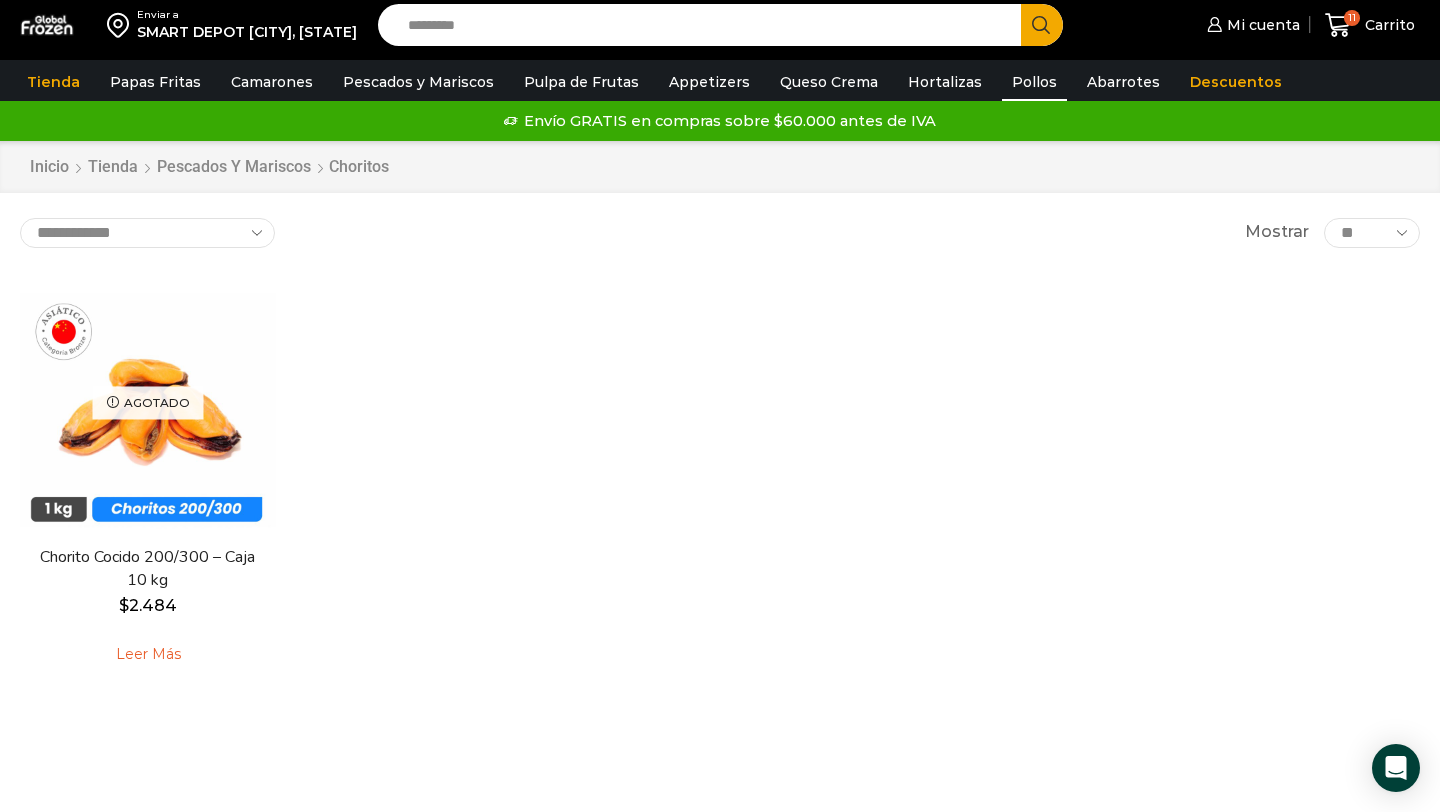 click on "Pollos" at bounding box center [1034, 82] 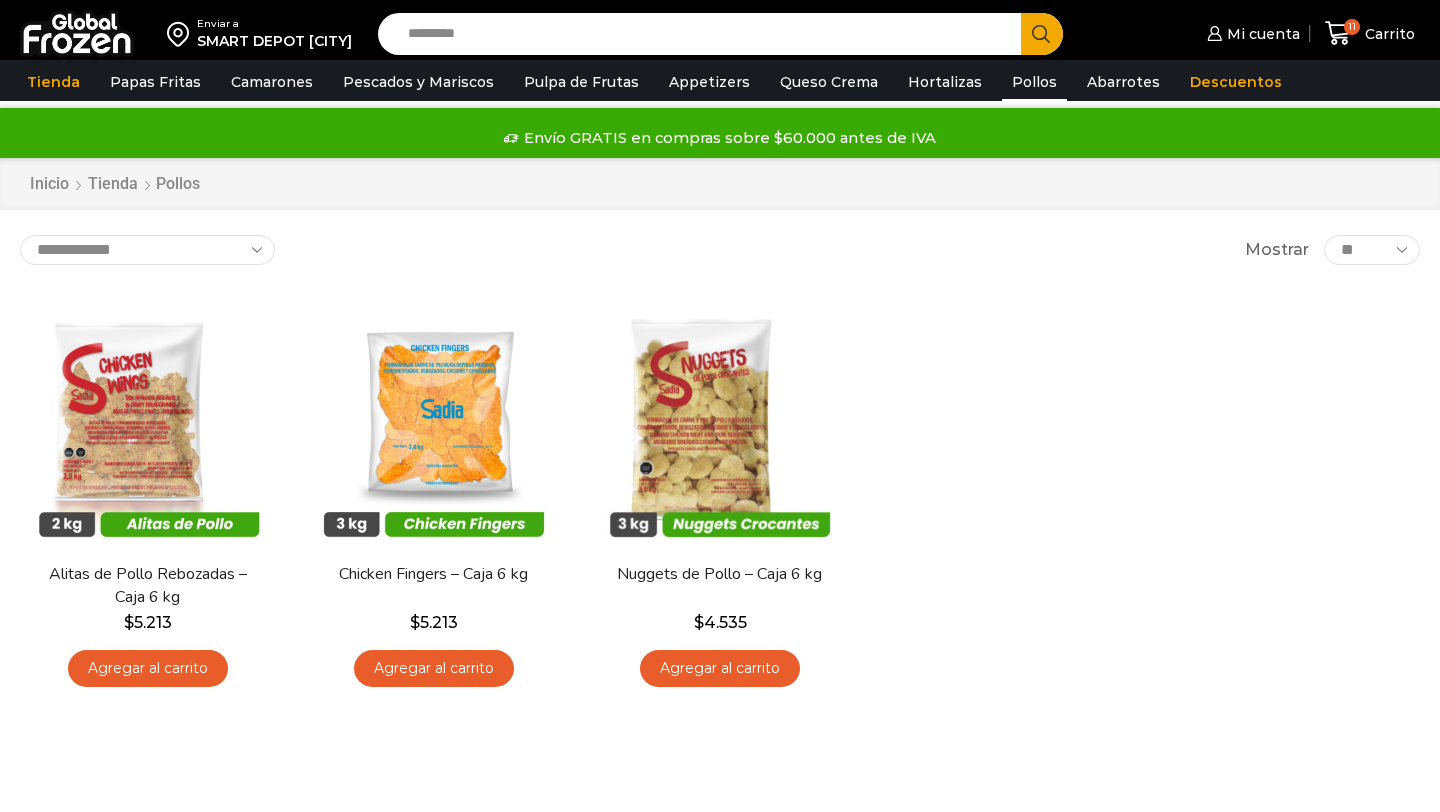 scroll, scrollTop: 0, scrollLeft: 0, axis: both 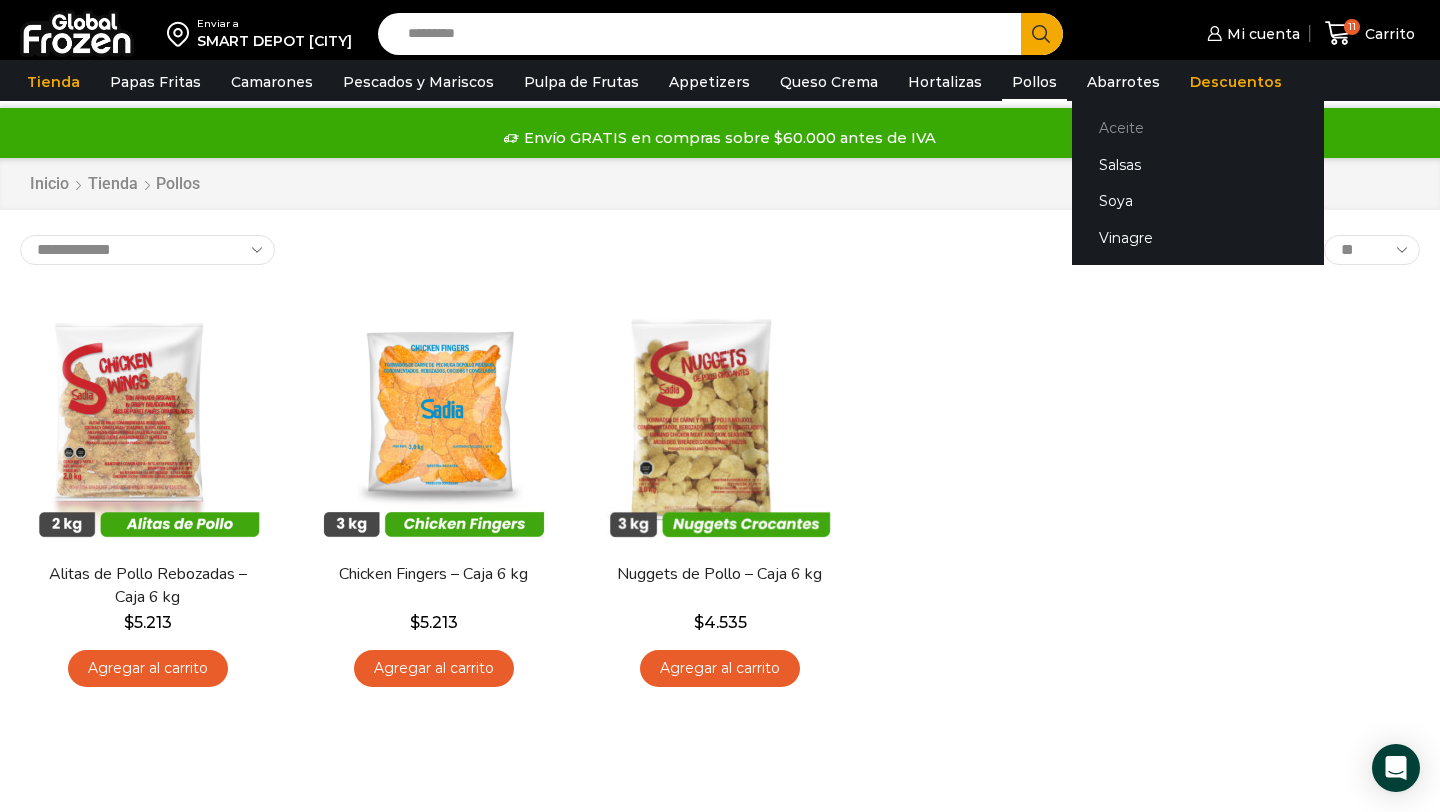 click on "Aceite" at bounding box center [1198, 127] 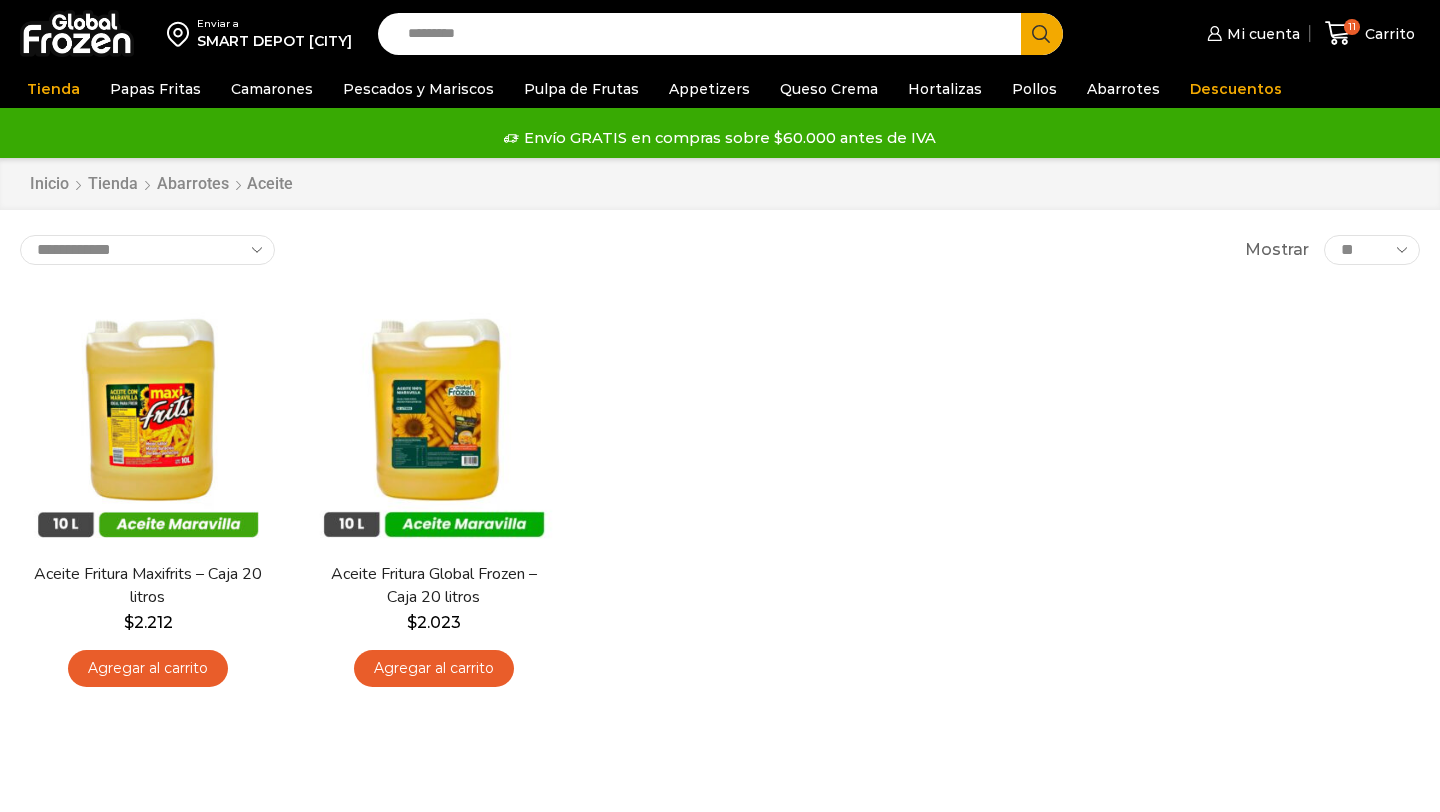 scroll, scrollTop: 0, scrollLeft: 0, axis: both 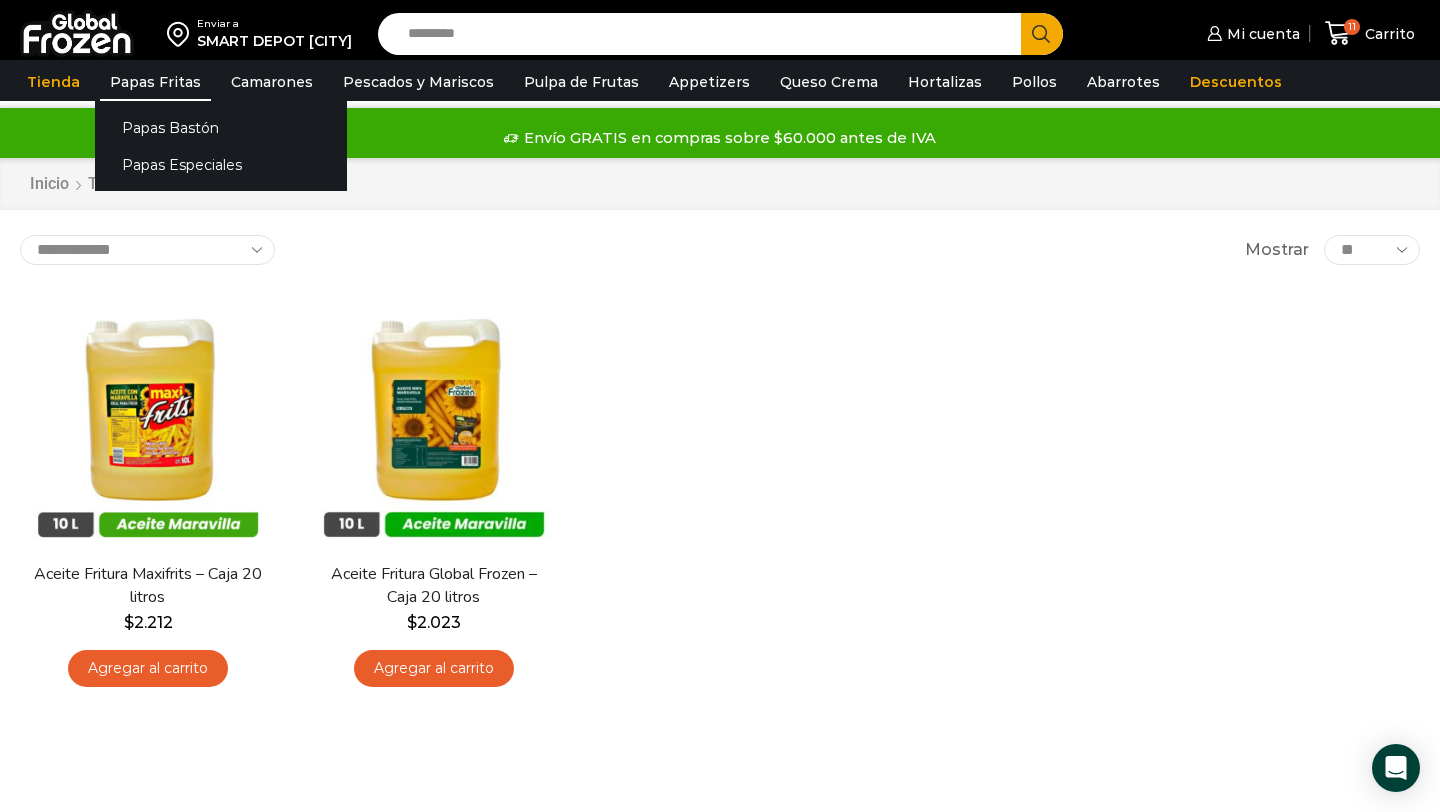 click on "Papas Fritas" at bounding box center [155, 82] 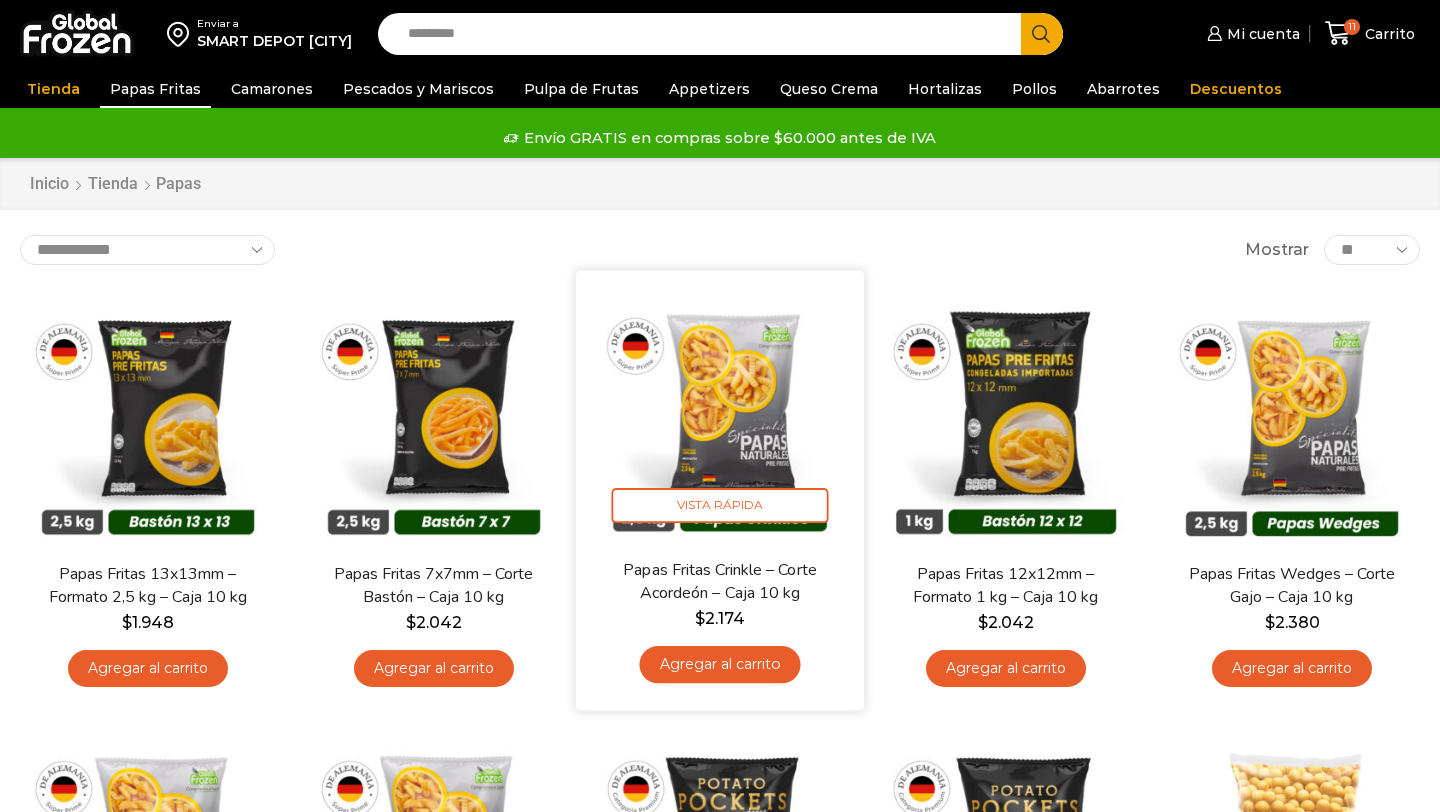 scroll, scrollTop: 0, scrollLeft: 0, axis: both 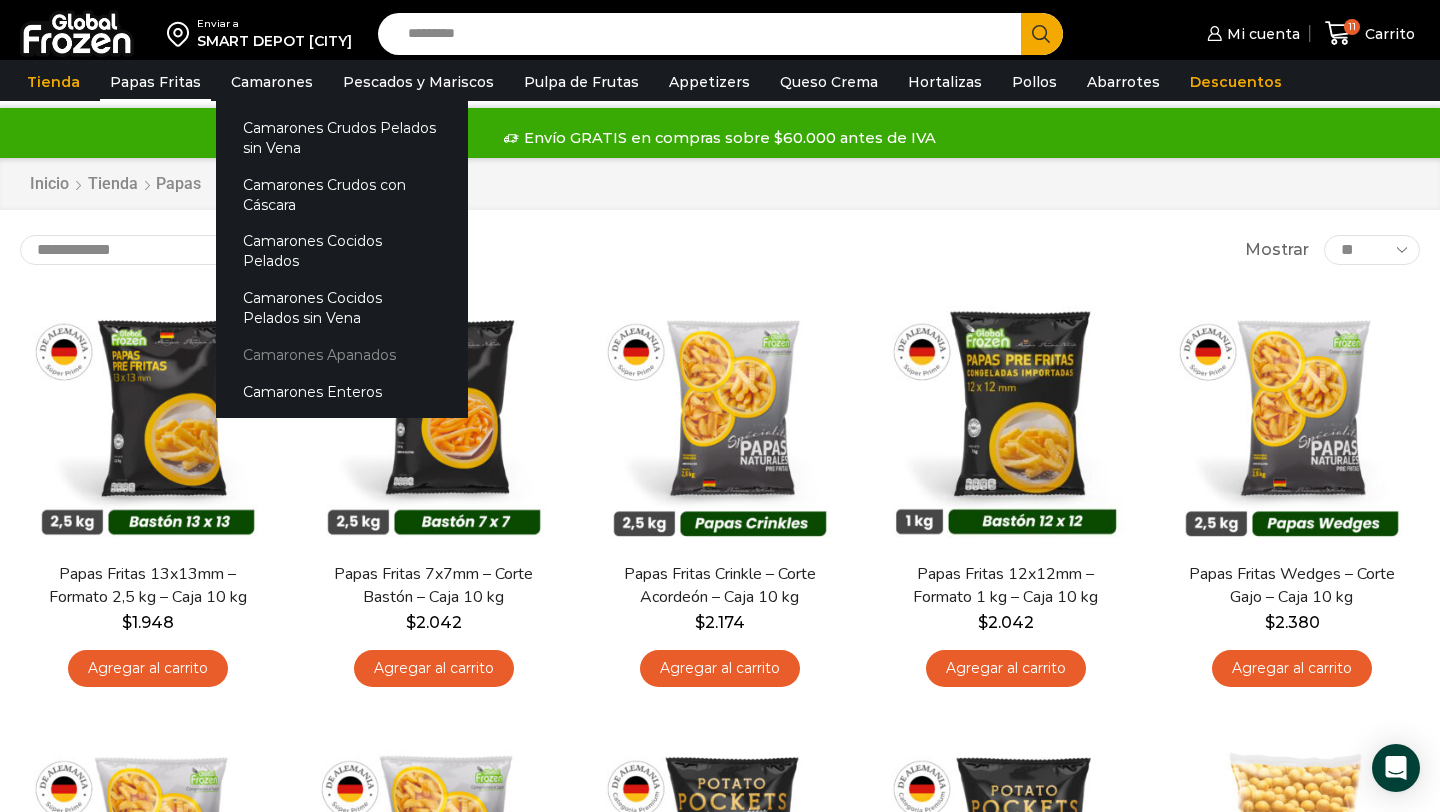 click on "Camarones Apanados" at bounding box center [342, 355] 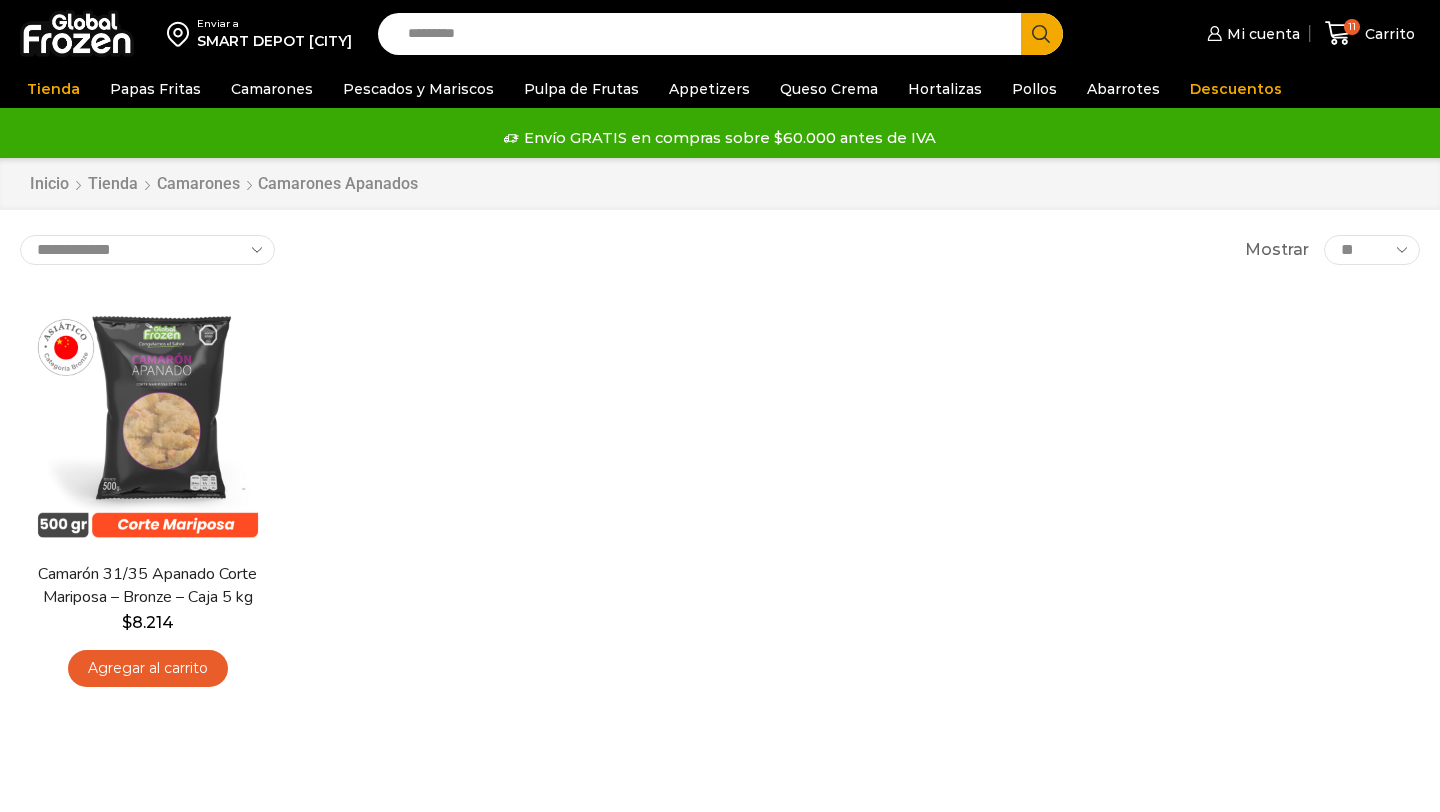 scroll, scrollTop: 0, scrollLeft: 0, axis: both 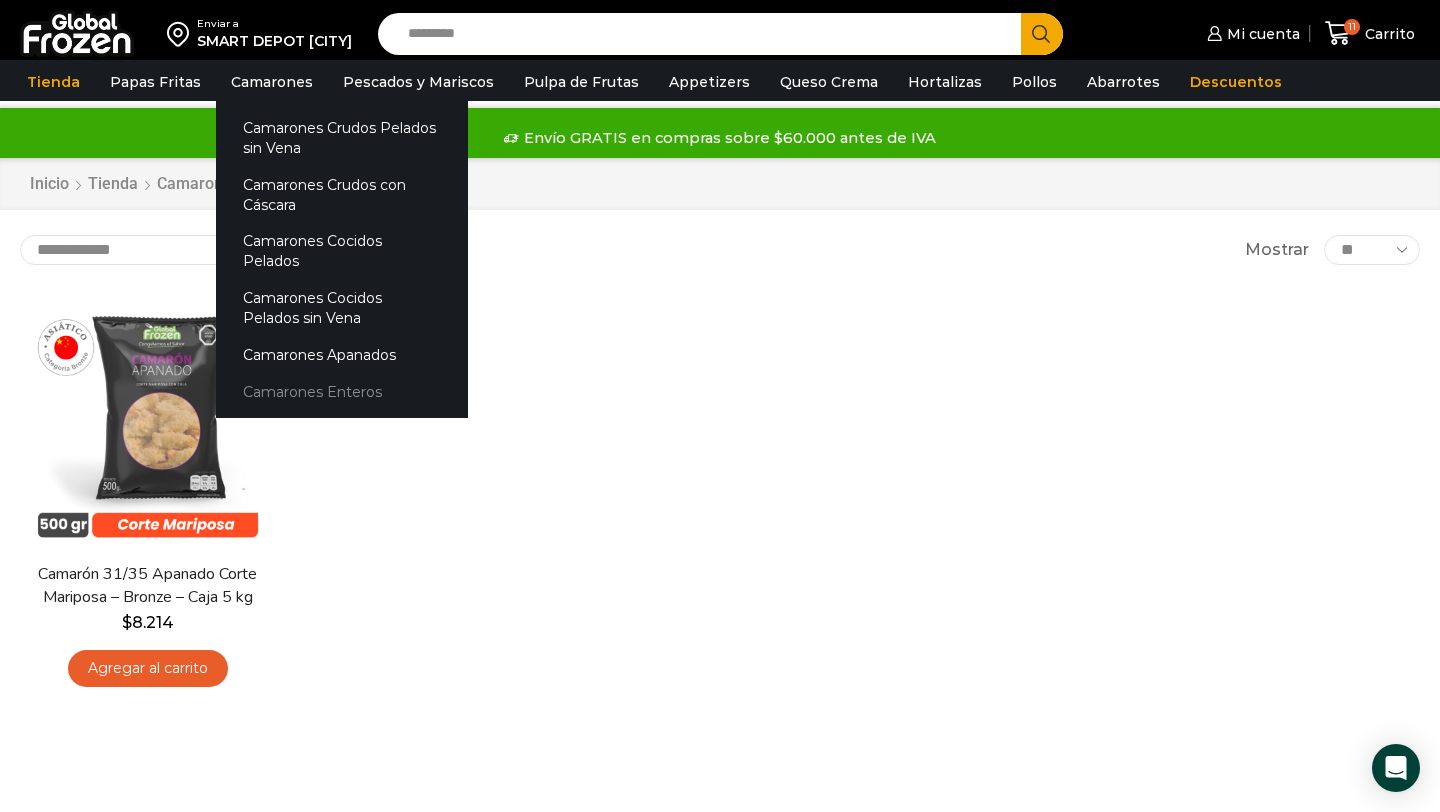 click on "Camarones Enteros" at bounding box center (342, 391) 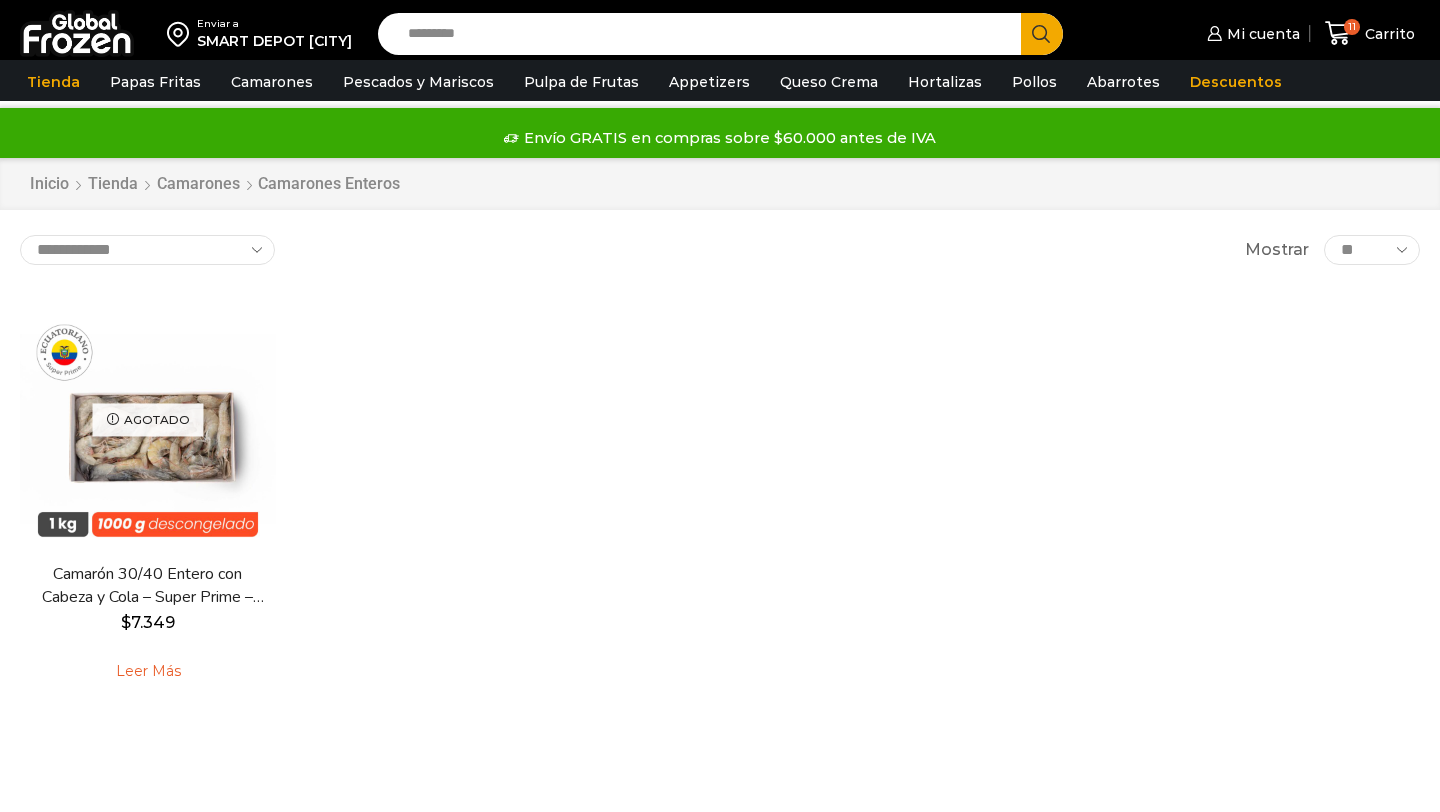 scroll, scrollTop: 0, scrollLeft: 0, axis: both 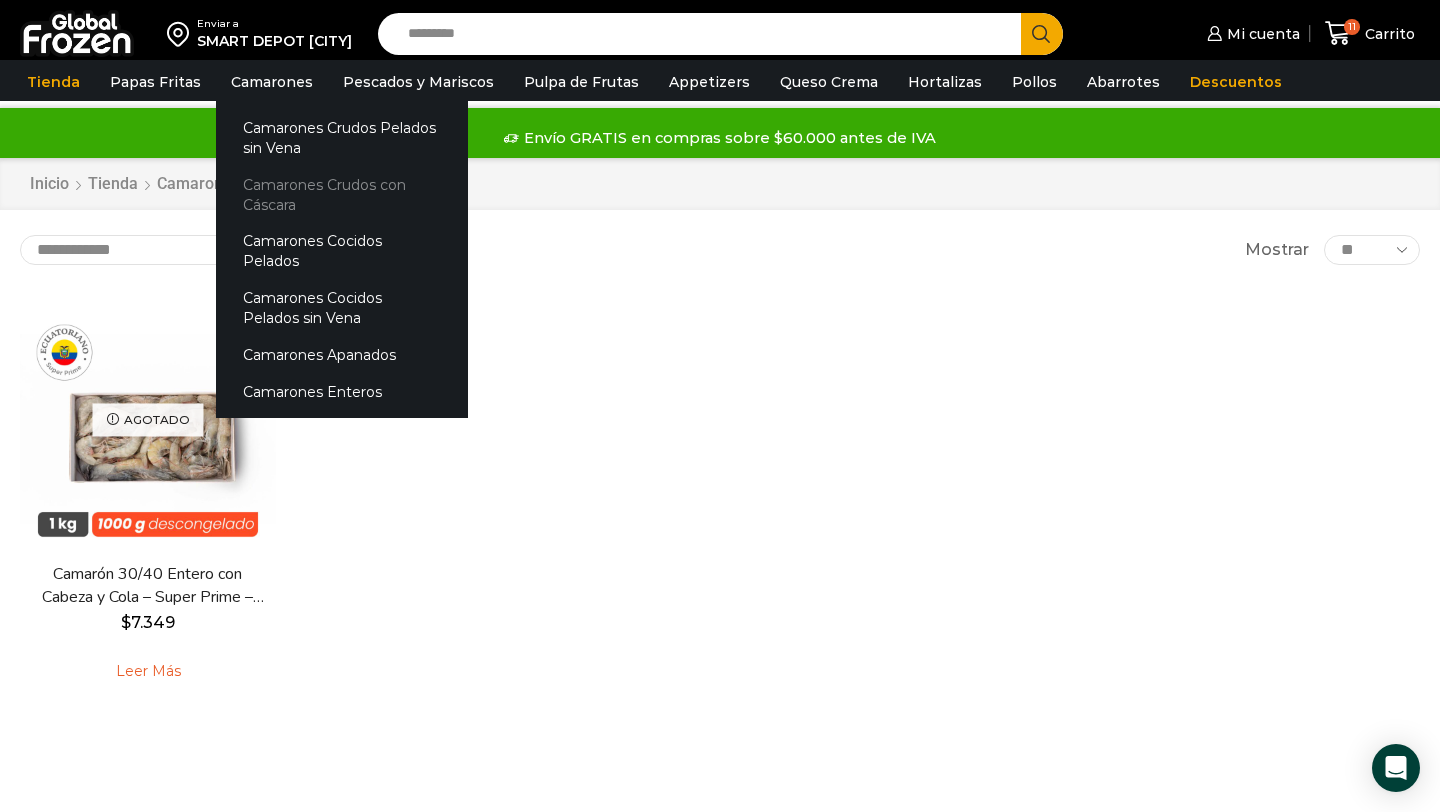click on "Camarones Crudos con Cáscara" at bounding box center (342, 194) 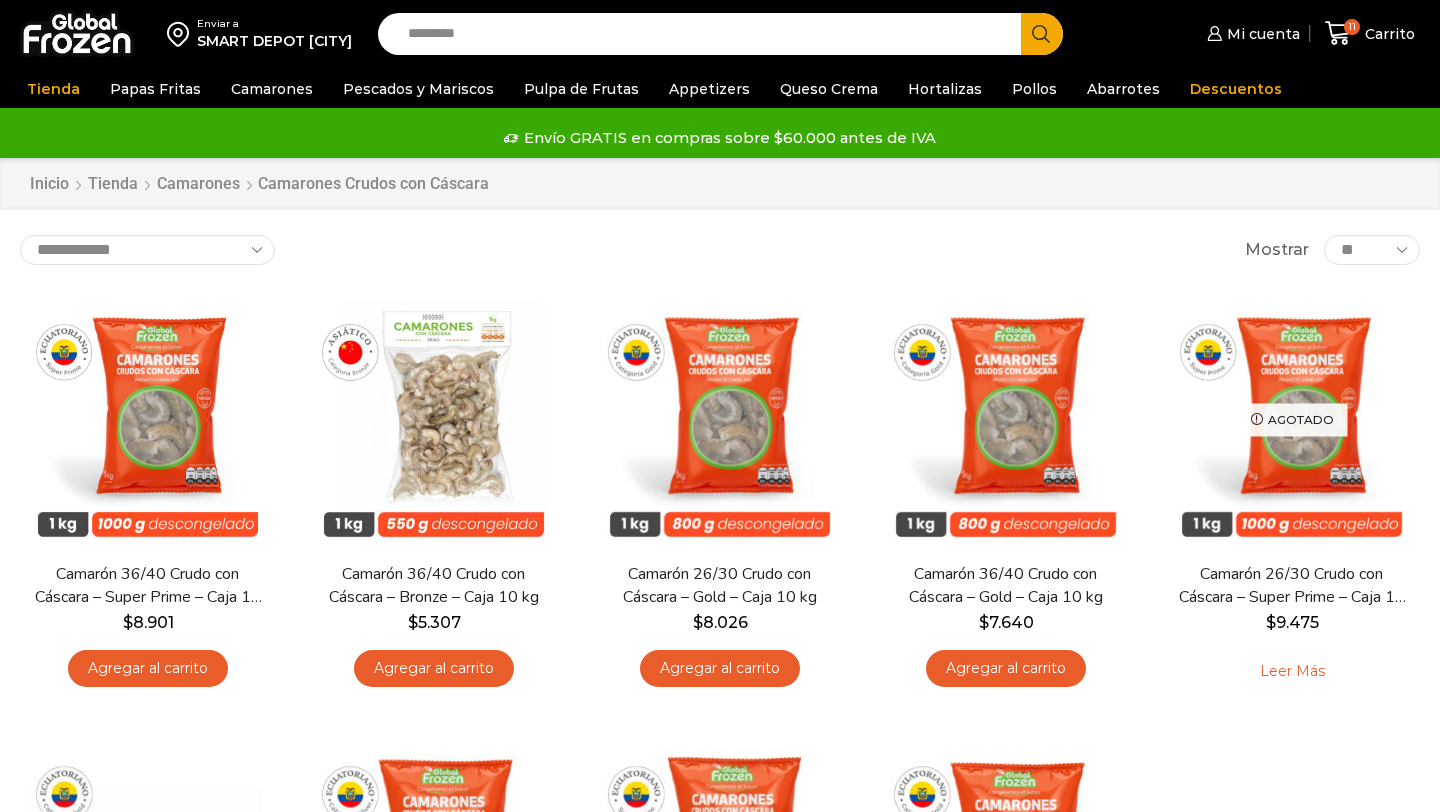 scroll, scrollTop: 0, scrollLeft: 0, axis: both 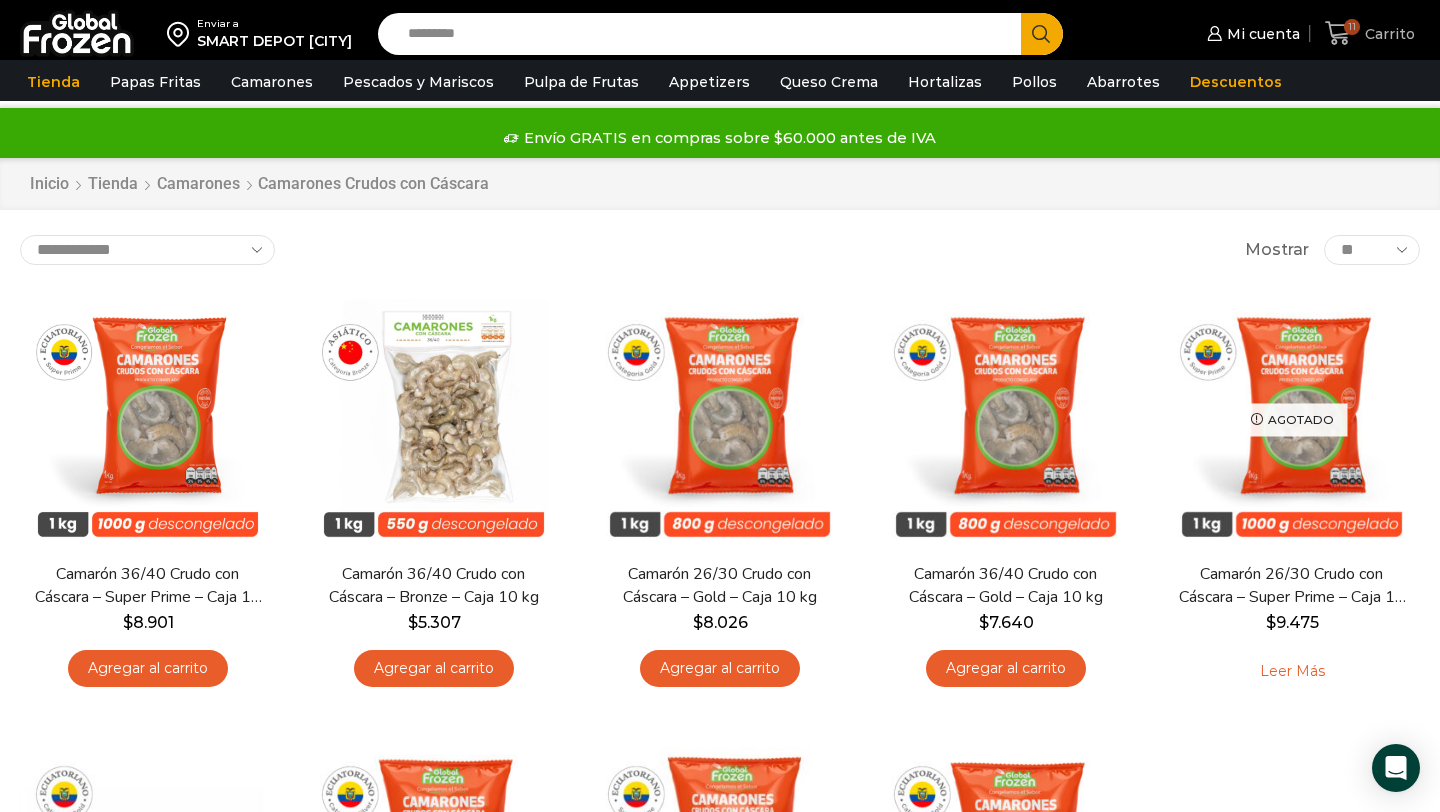 click 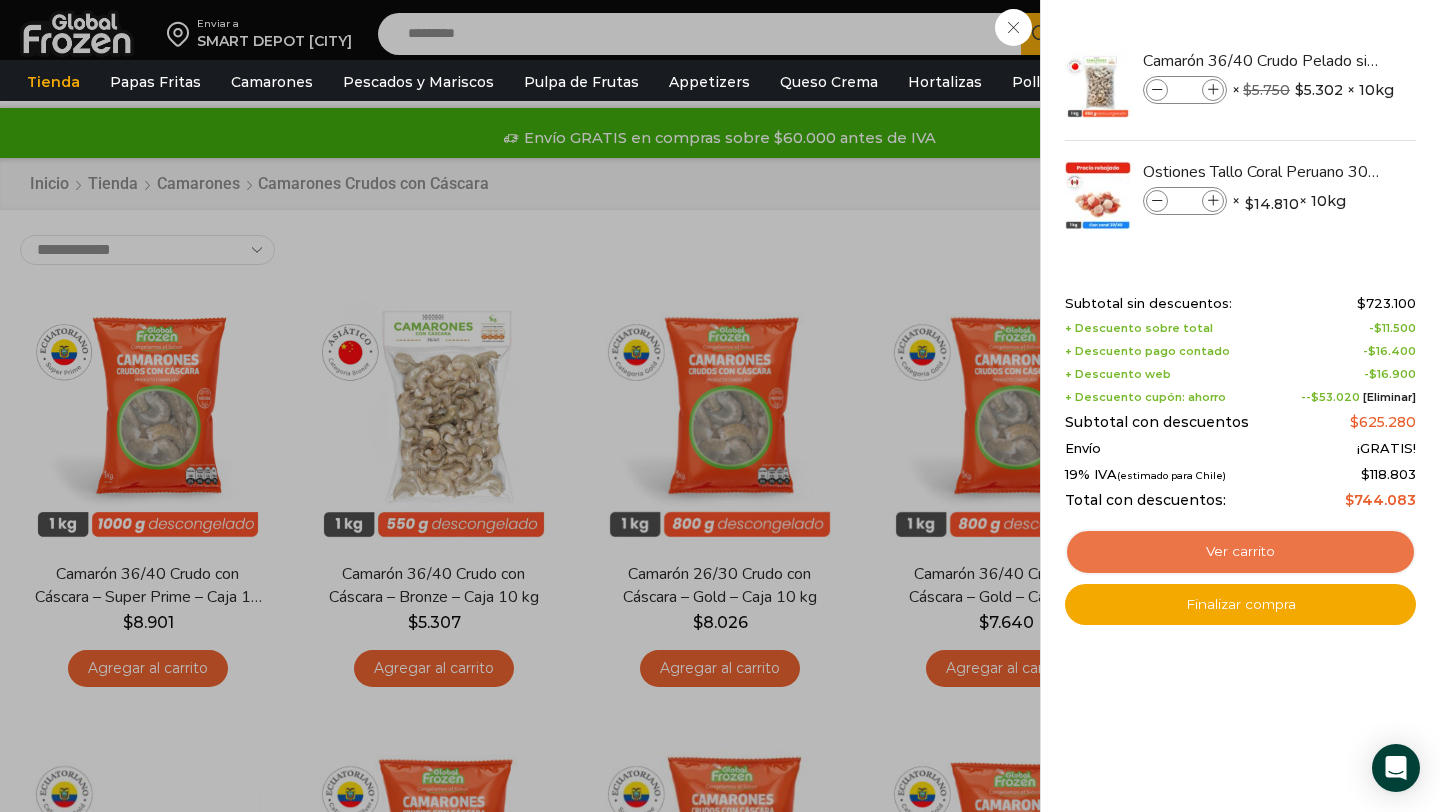 click on "Ver carrito" at bounding box center [1240, 552] 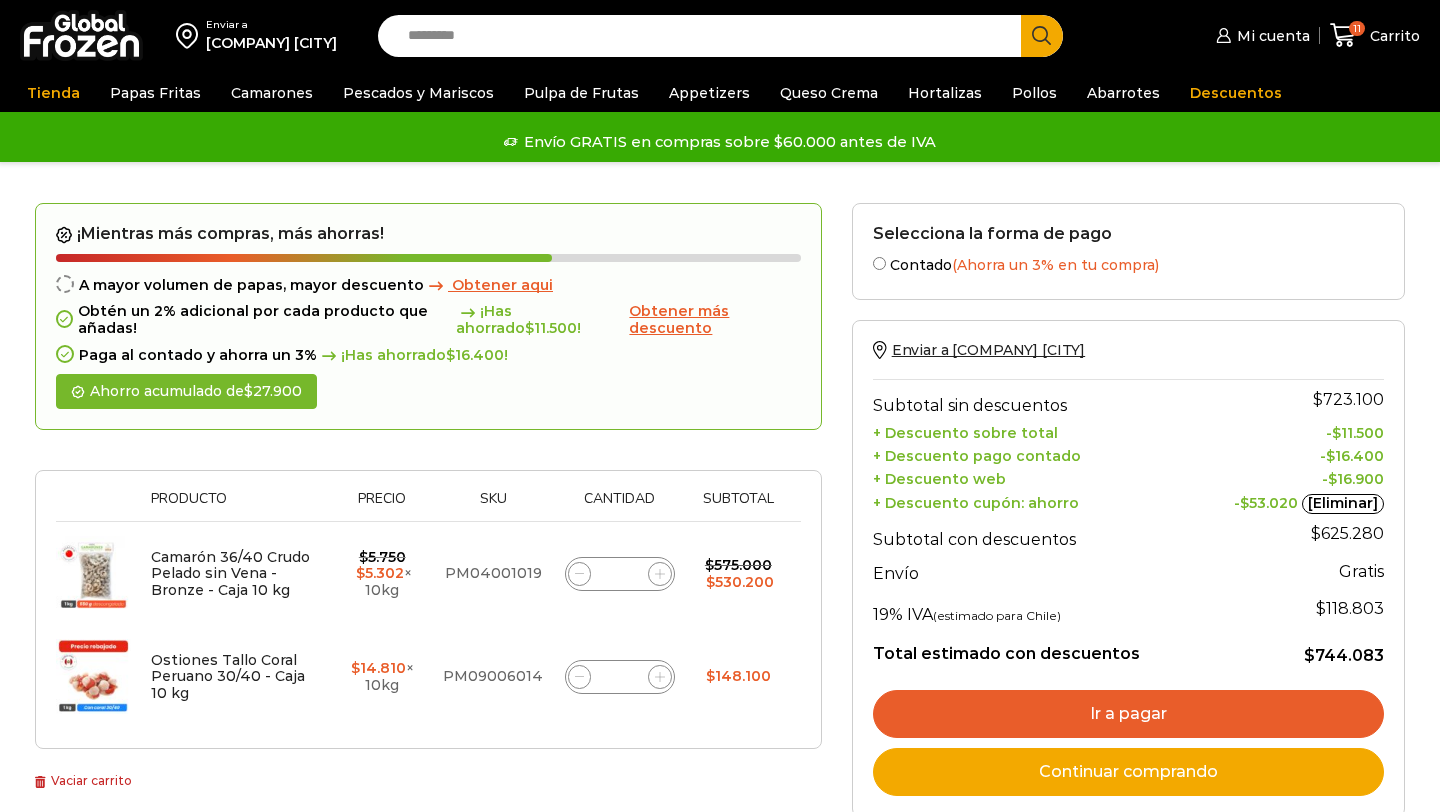 scroll, scrollTop: 0, scrollLeft: 0, axis: both 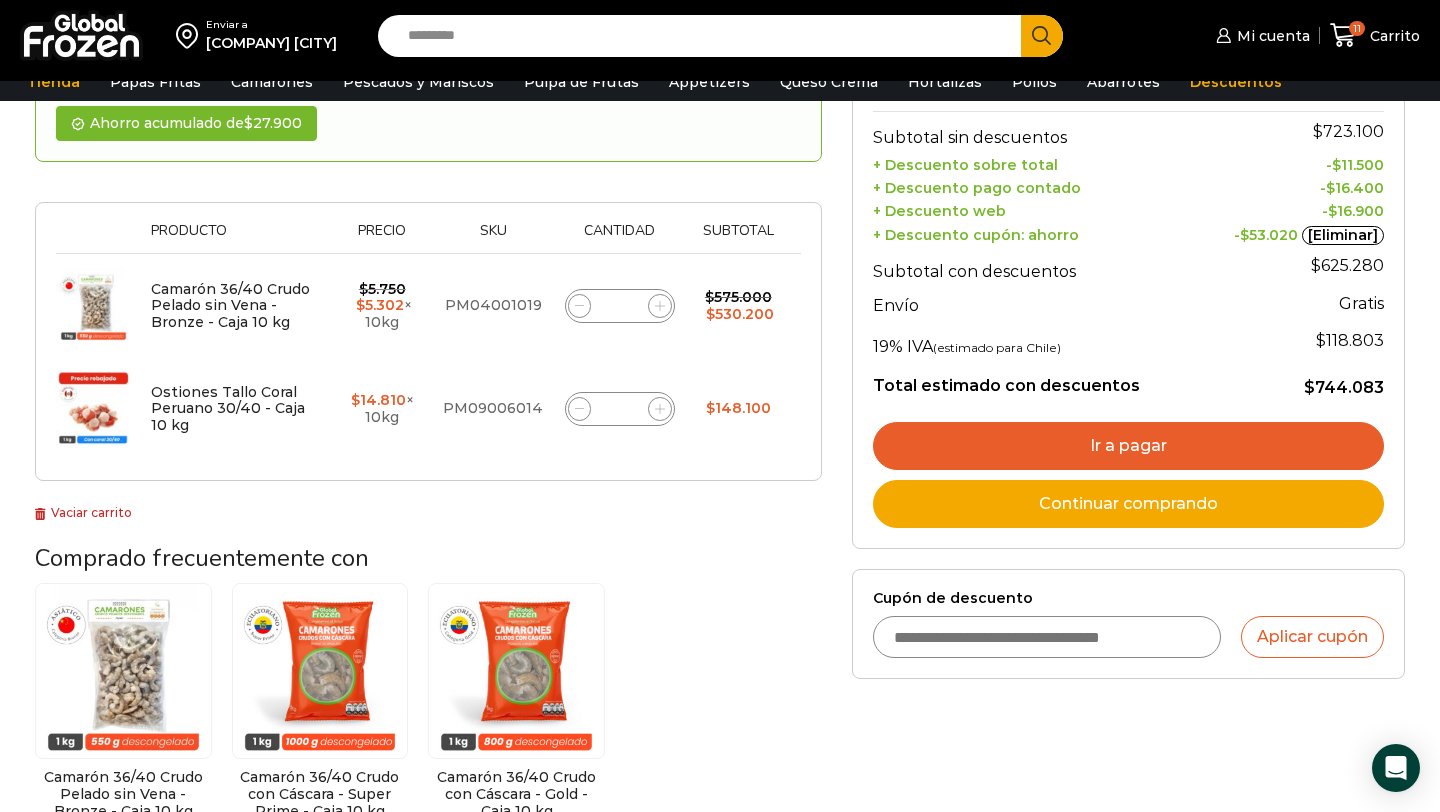 click on "Cupón de descuento" at bounding box center (1047, 637) 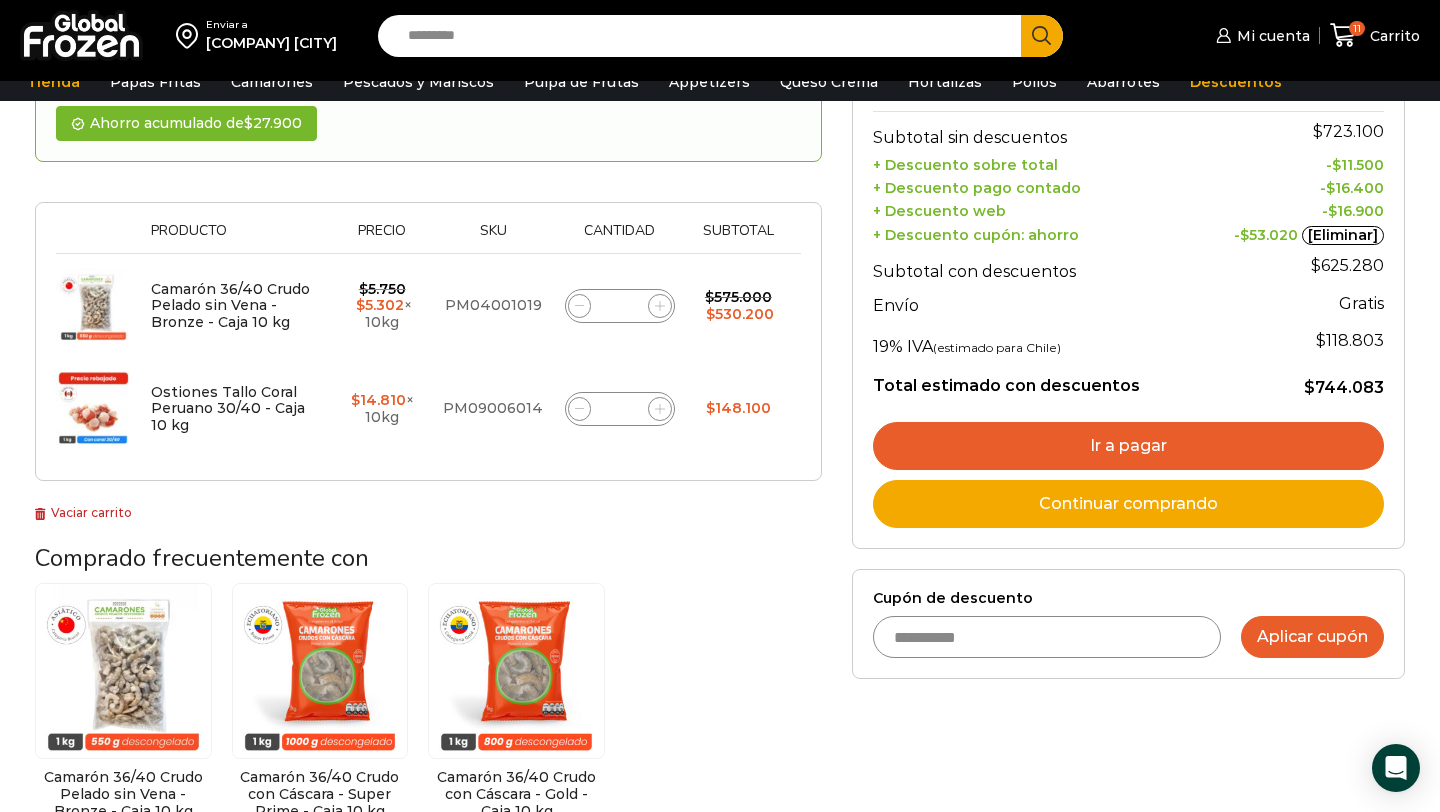 type on "**********" 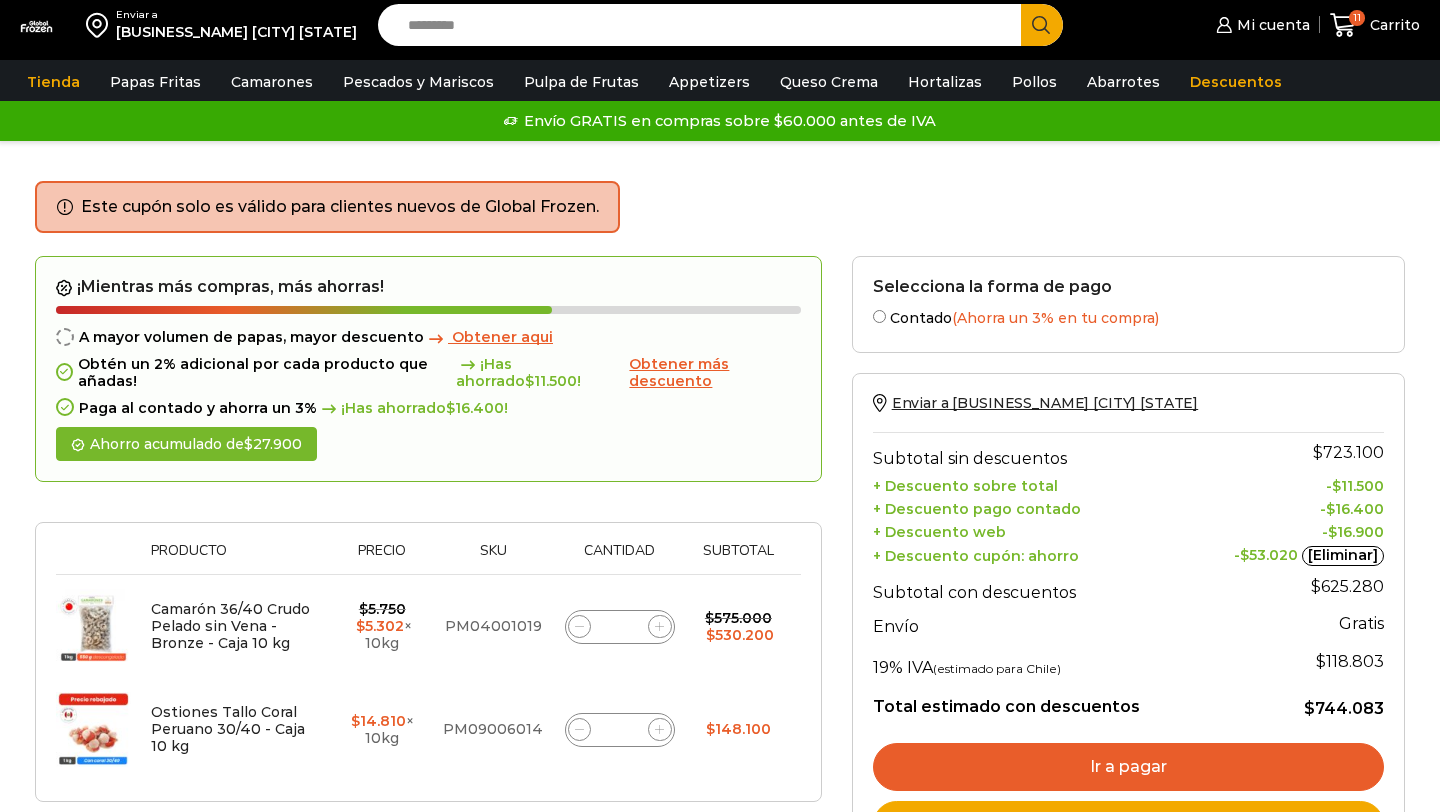 scroll, scrollTop: 0, scrollLeft: 0, axis: both 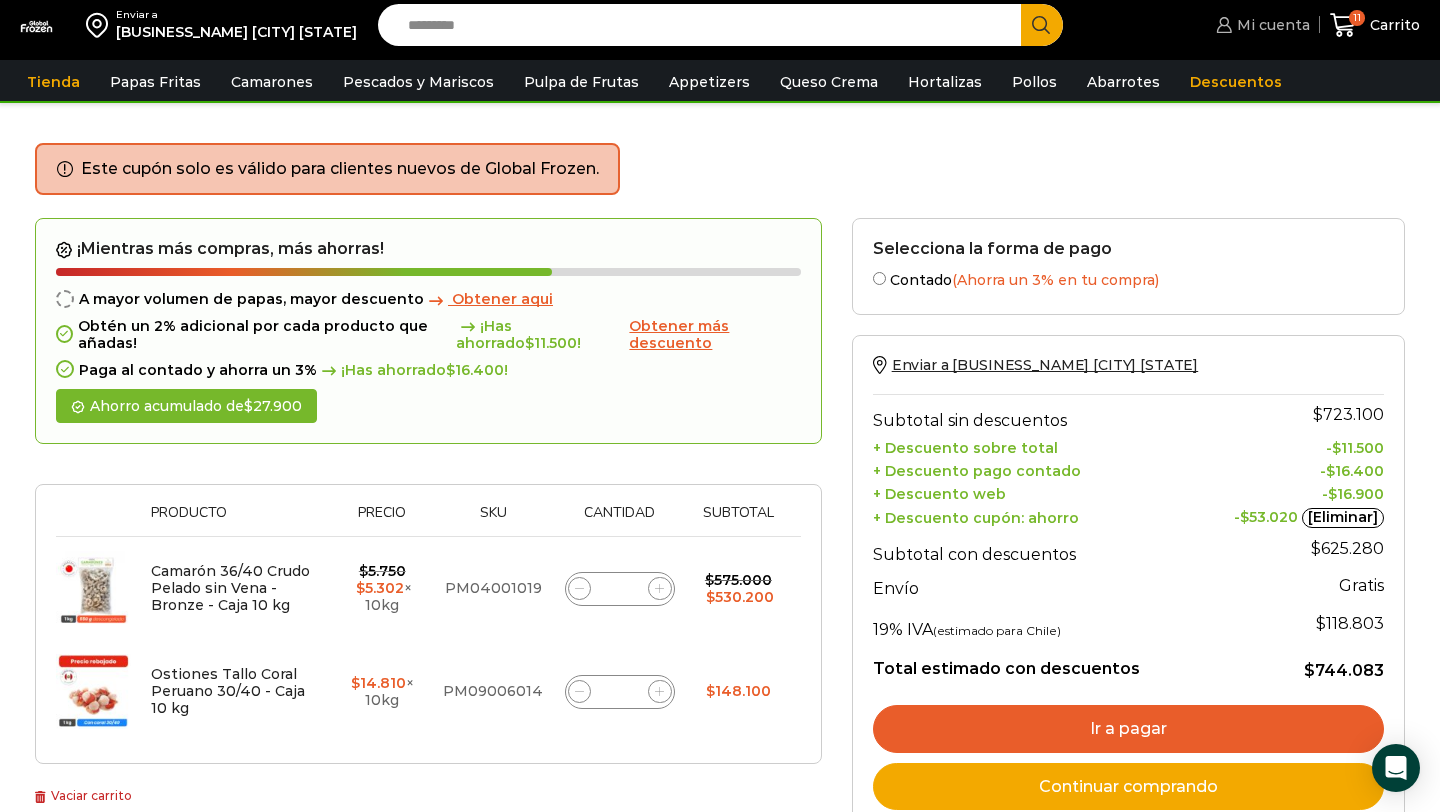 click 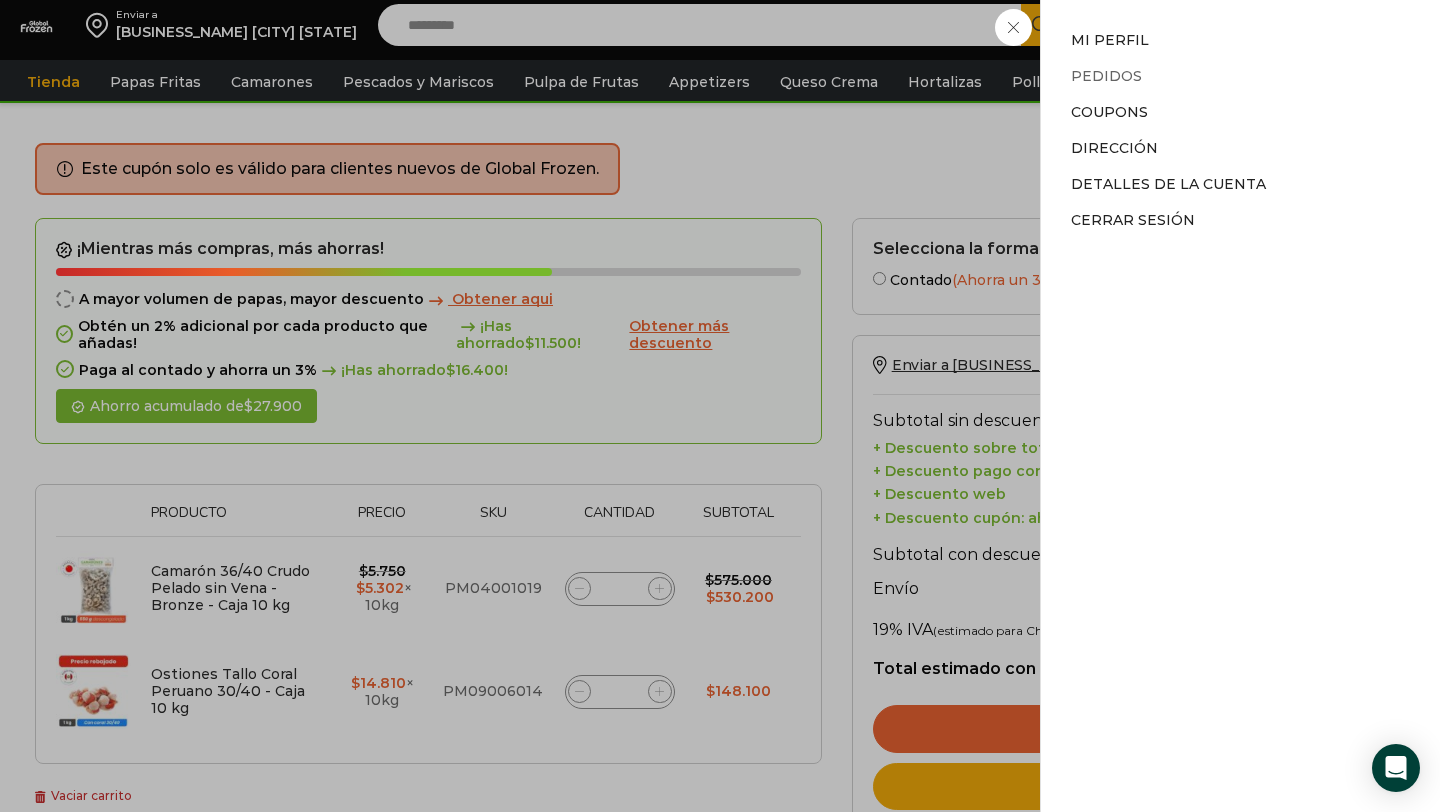 click on "Pedidos" at bounding box center (1106, 76) 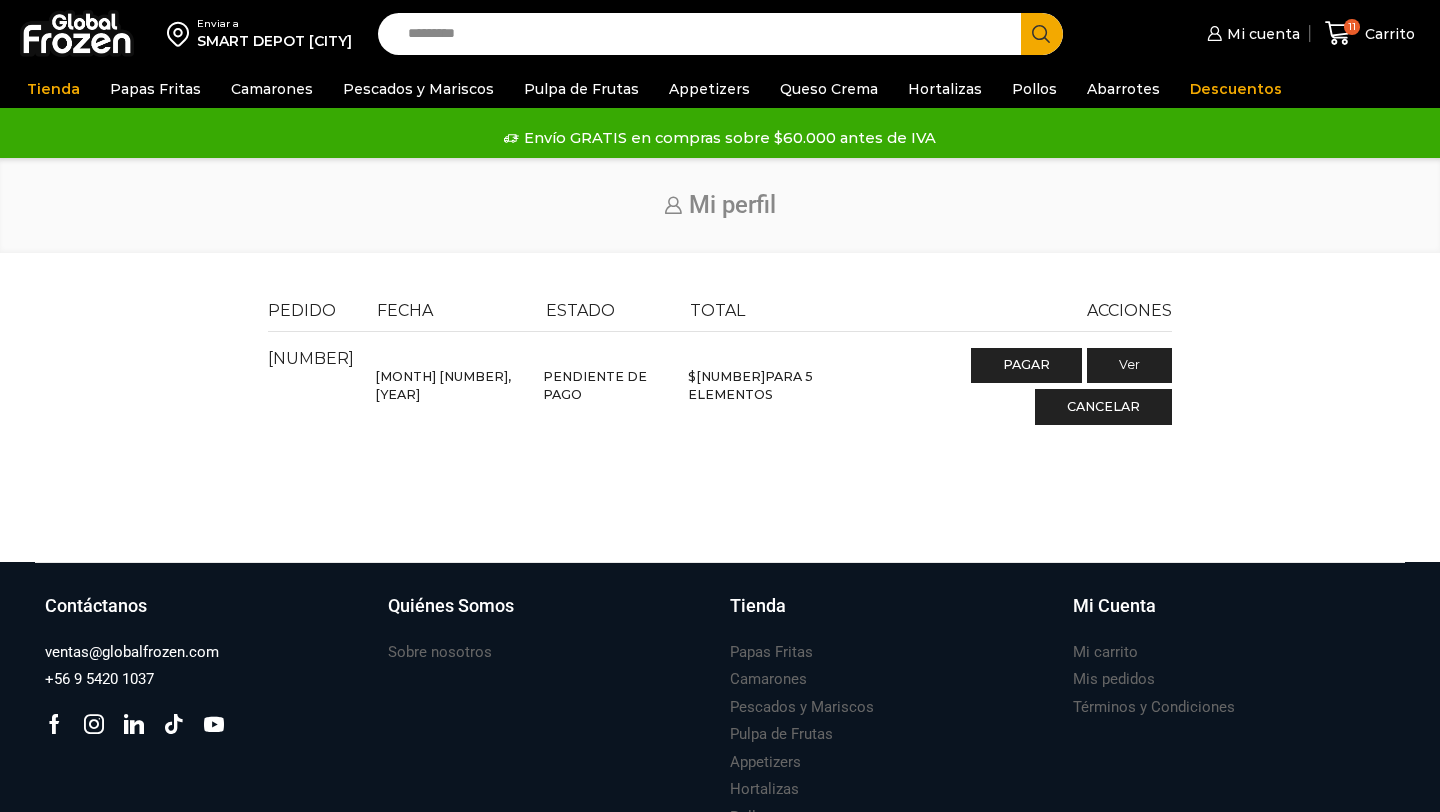 scroll, scrollTop: 0, scrollLeft: 0, axis: both 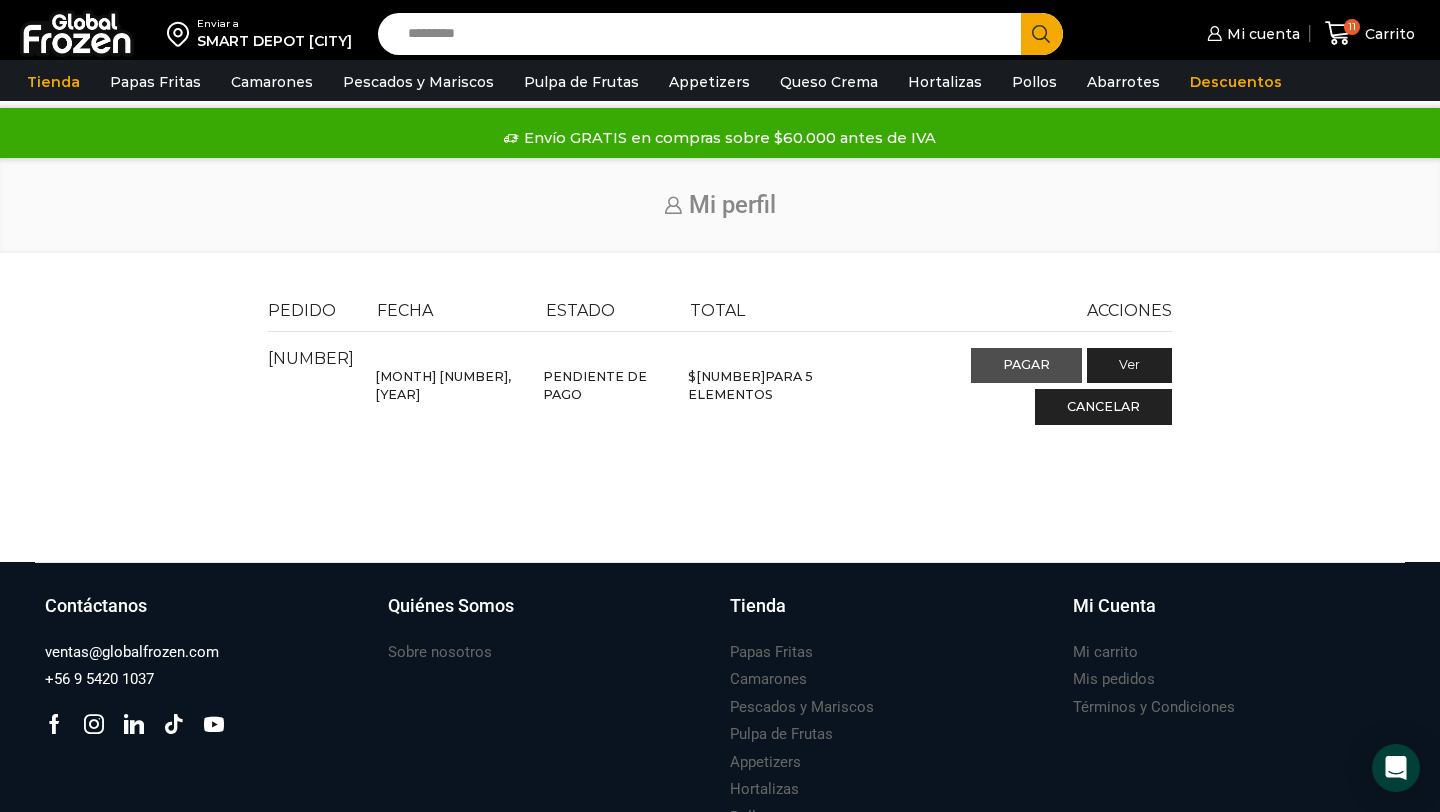 click on "Pagar" at bounding box center [1026, 366] 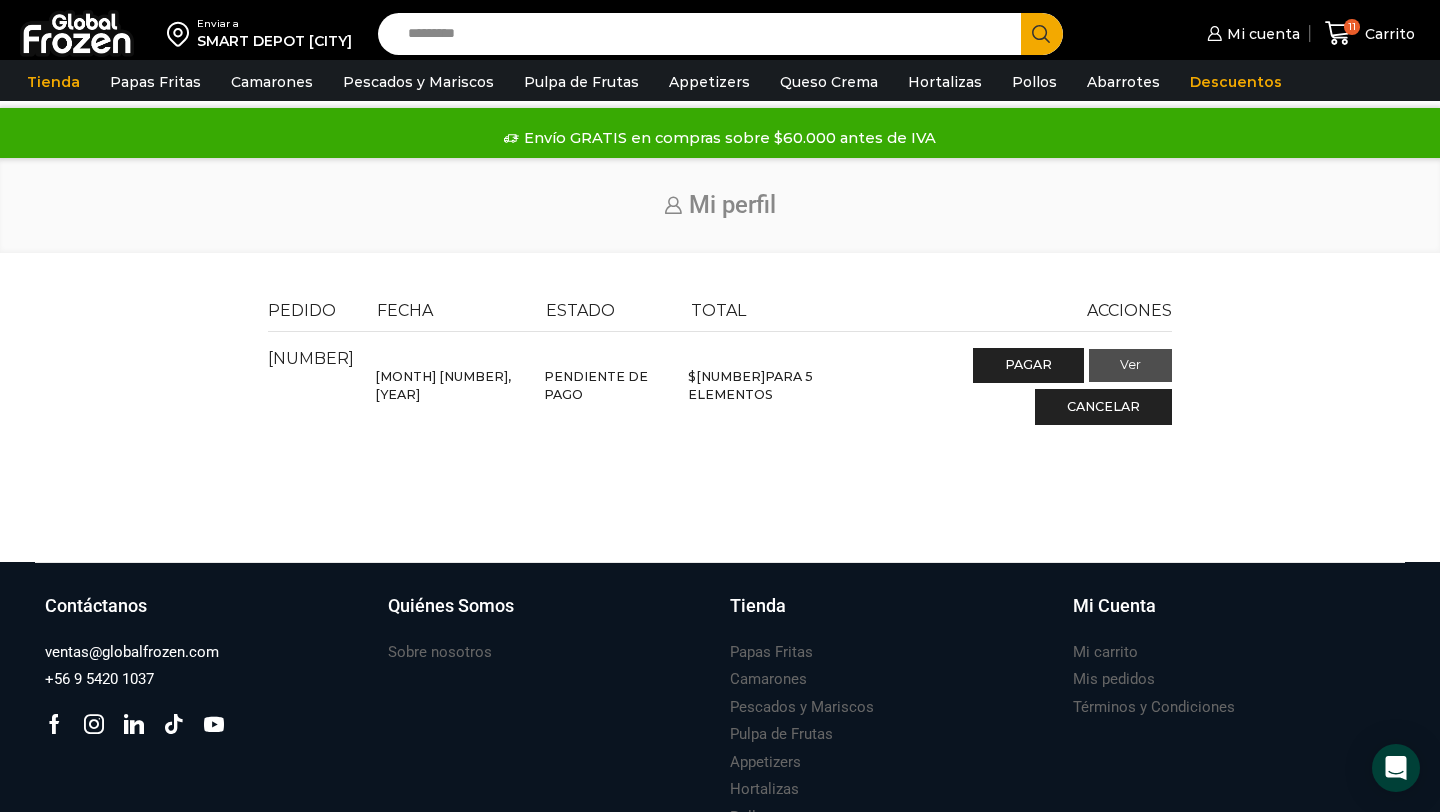 click on "Ver" at bounding box center (1130, 366) 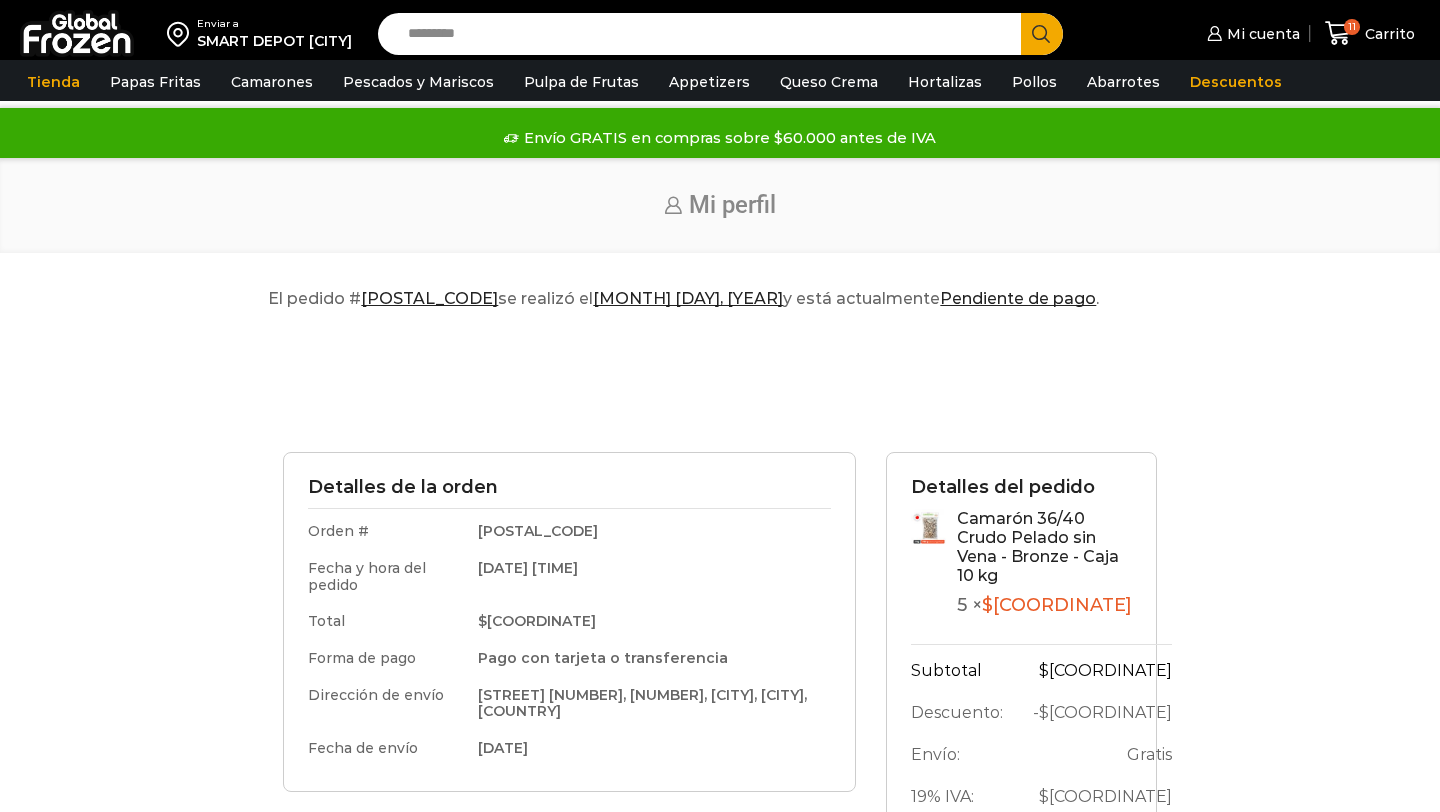 scroll, scrollTop: 0, scrollLeft: 0, axis: both 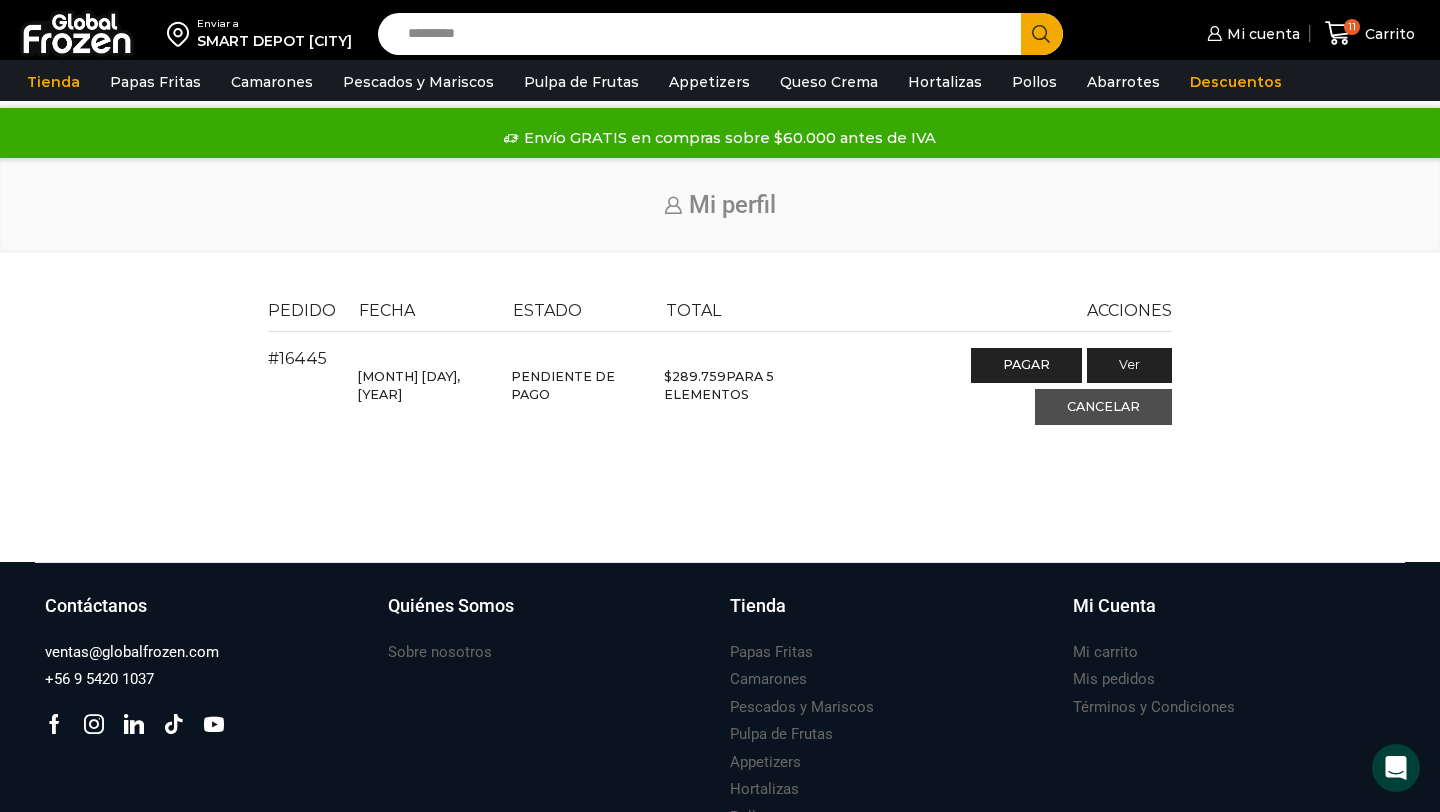 click on "Cancelar" at bounding box center (1103, 407) 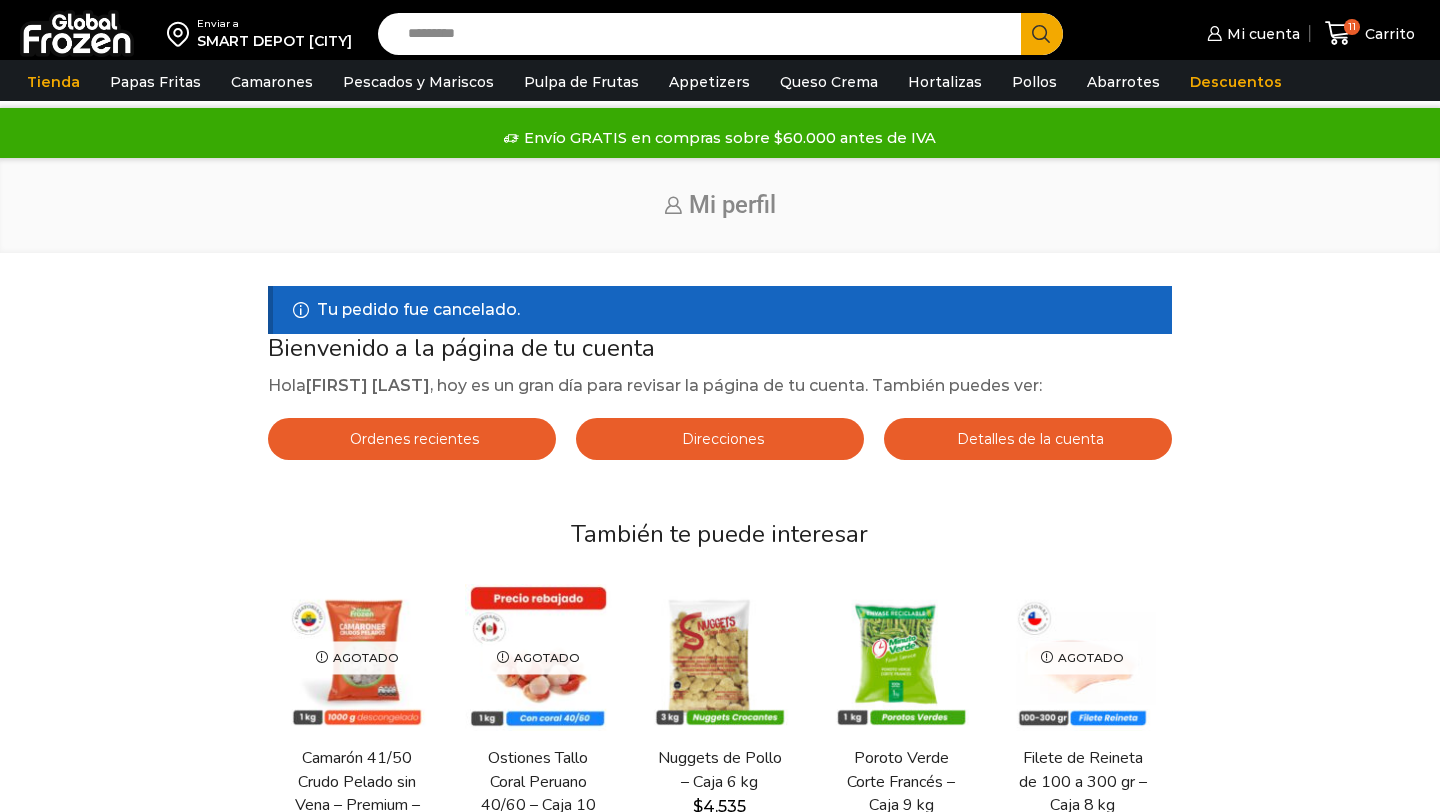 scroll, scrollTop: 0, scrollLeft: 0, axis: both 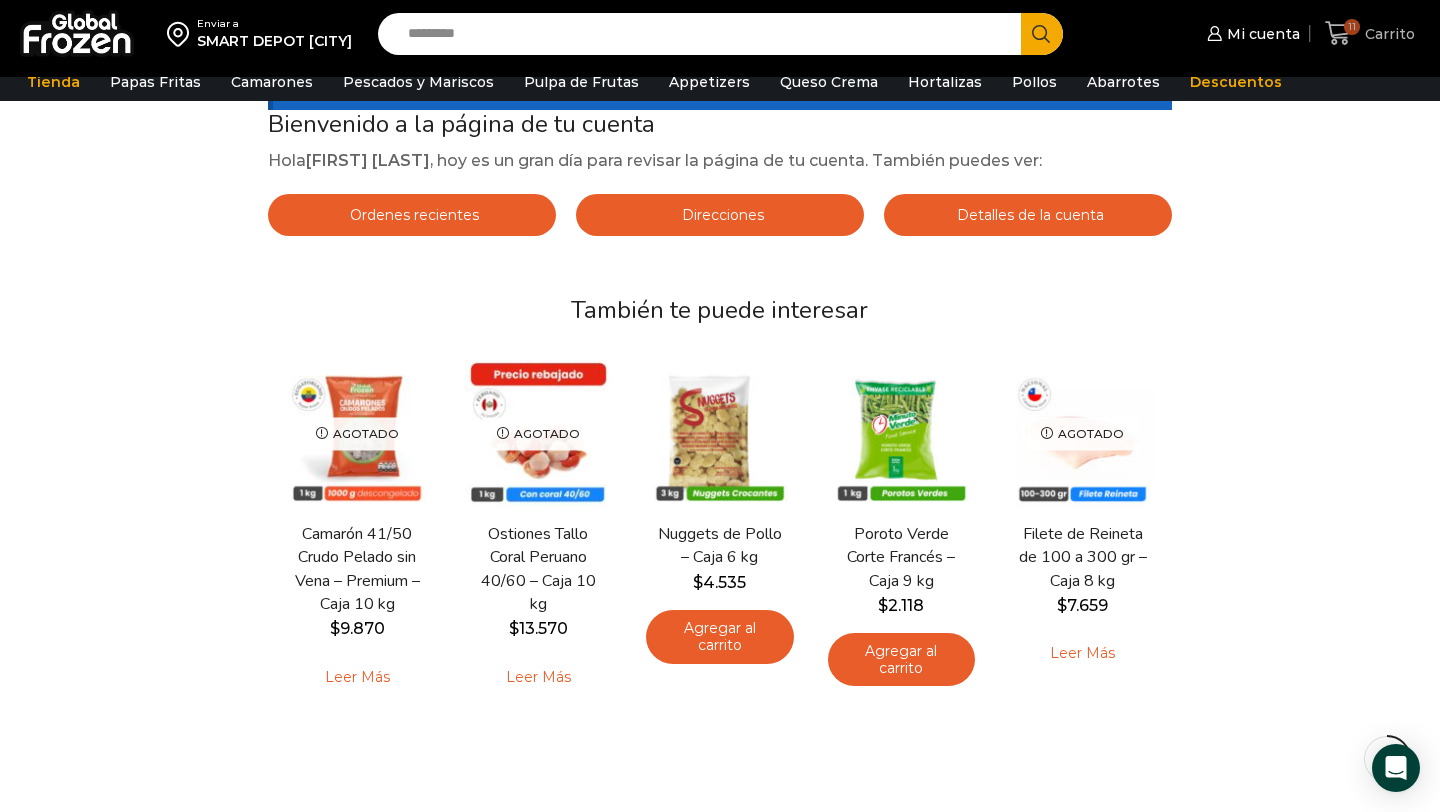 click on "Carrito" at bounding box center [1387, 34] 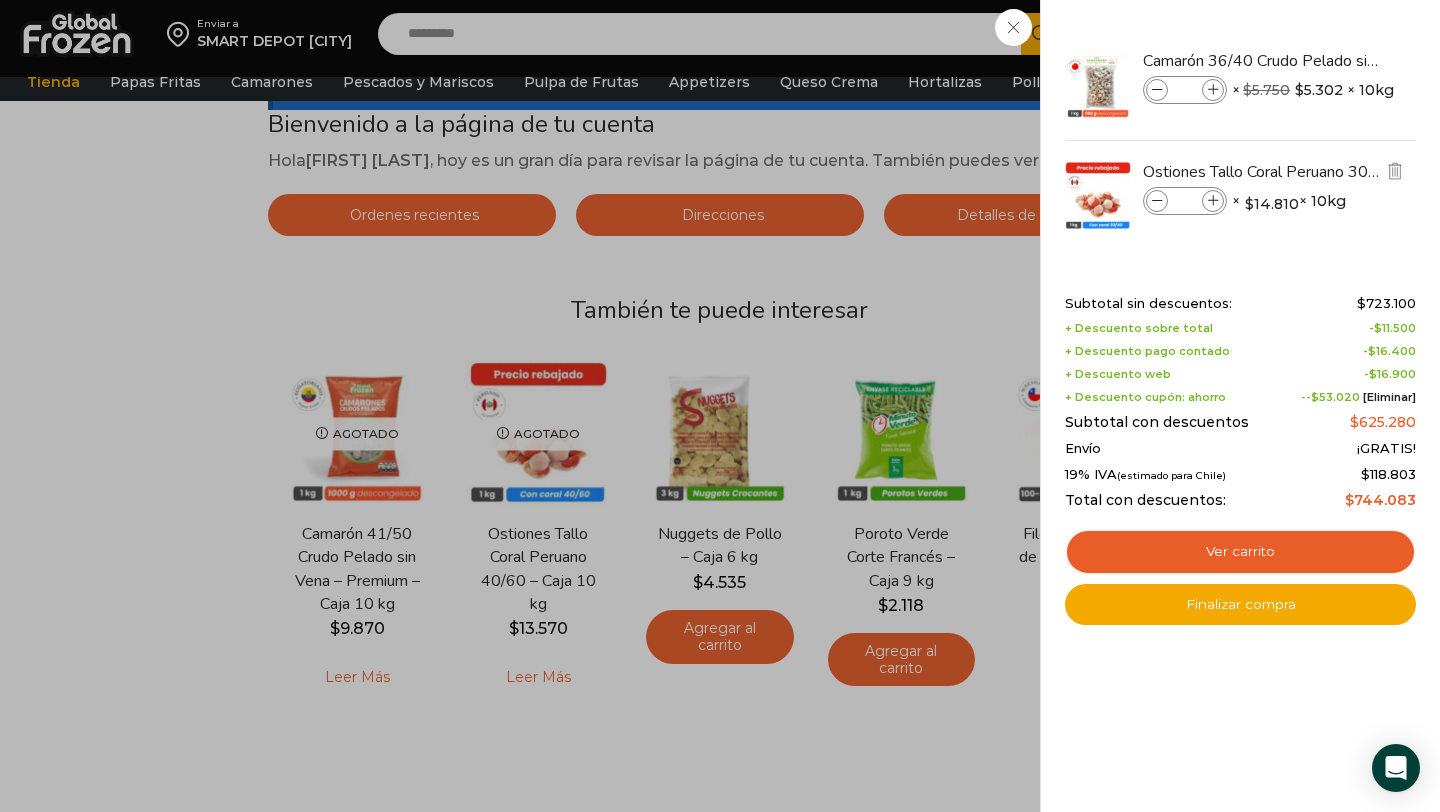 click at bounding box center (1213, 201) 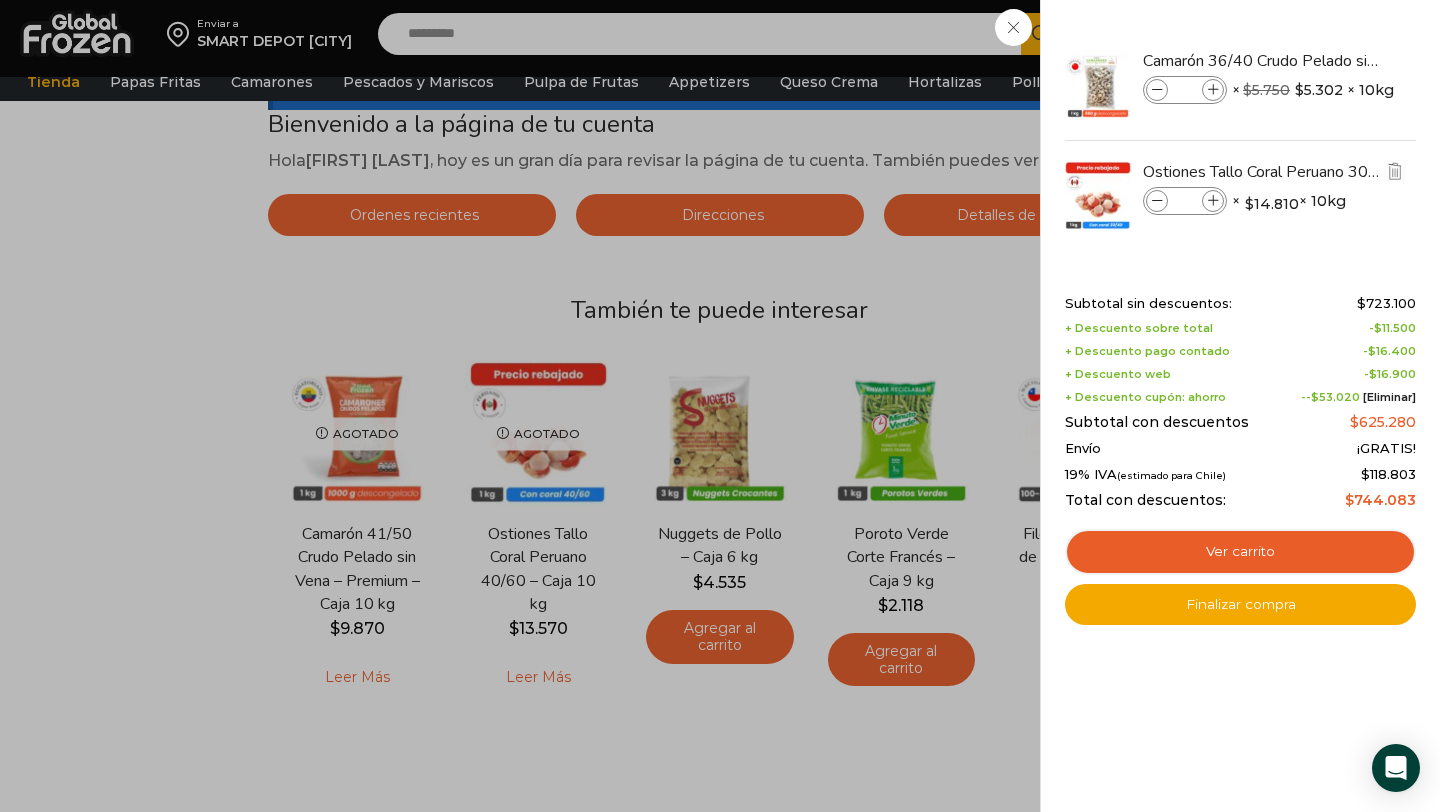 type on "*" 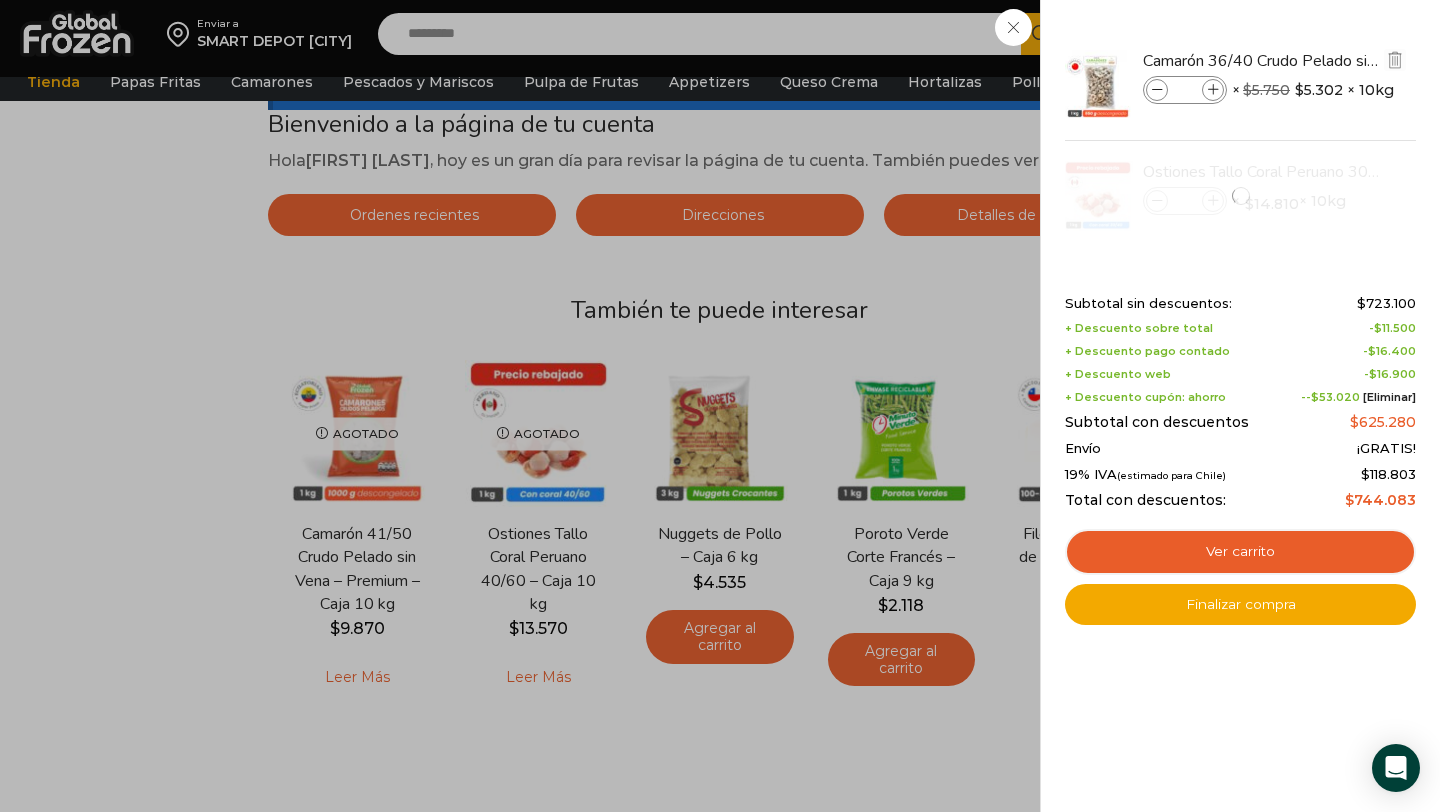 click at bounding box center [1213, 90] 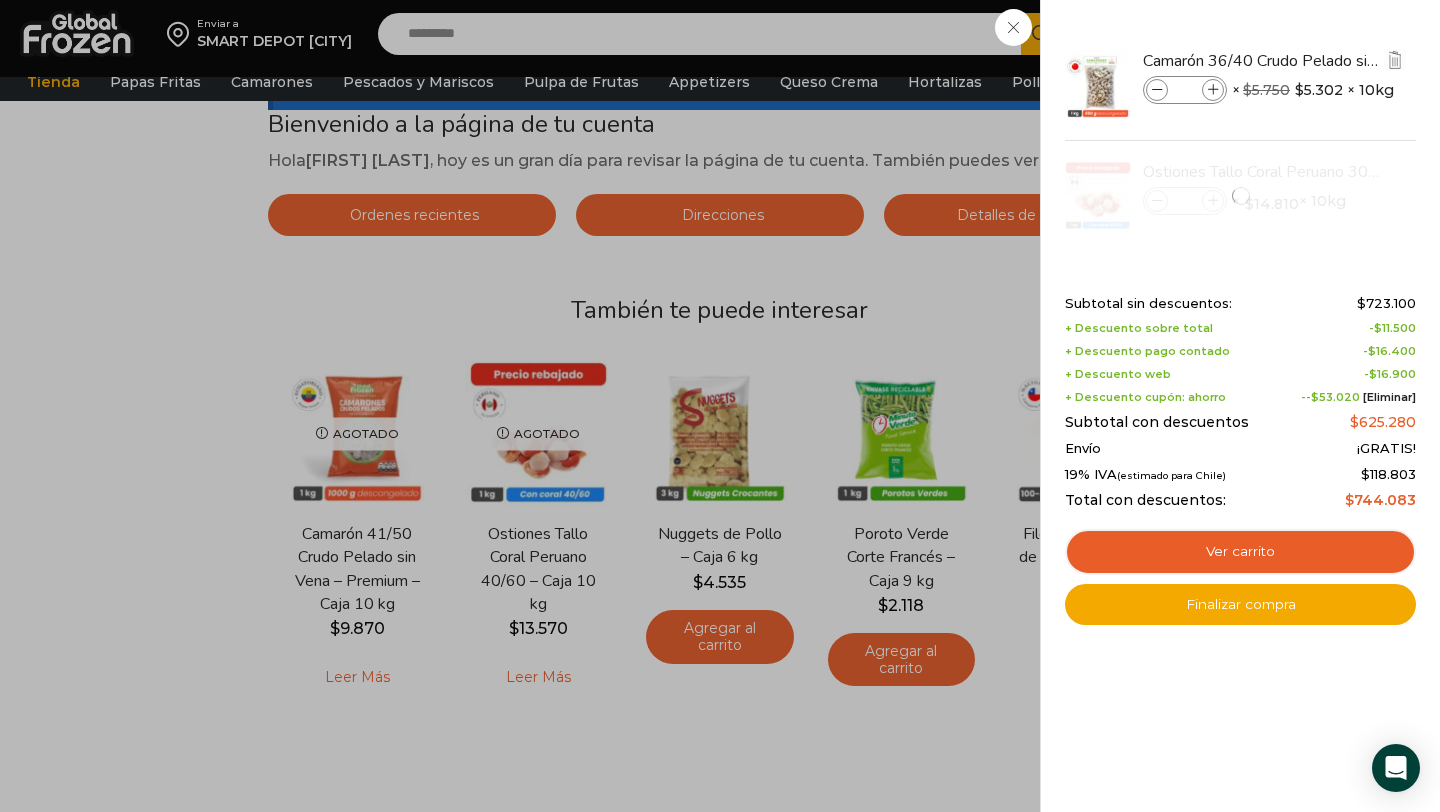 click at bounding box center (1213, 90) 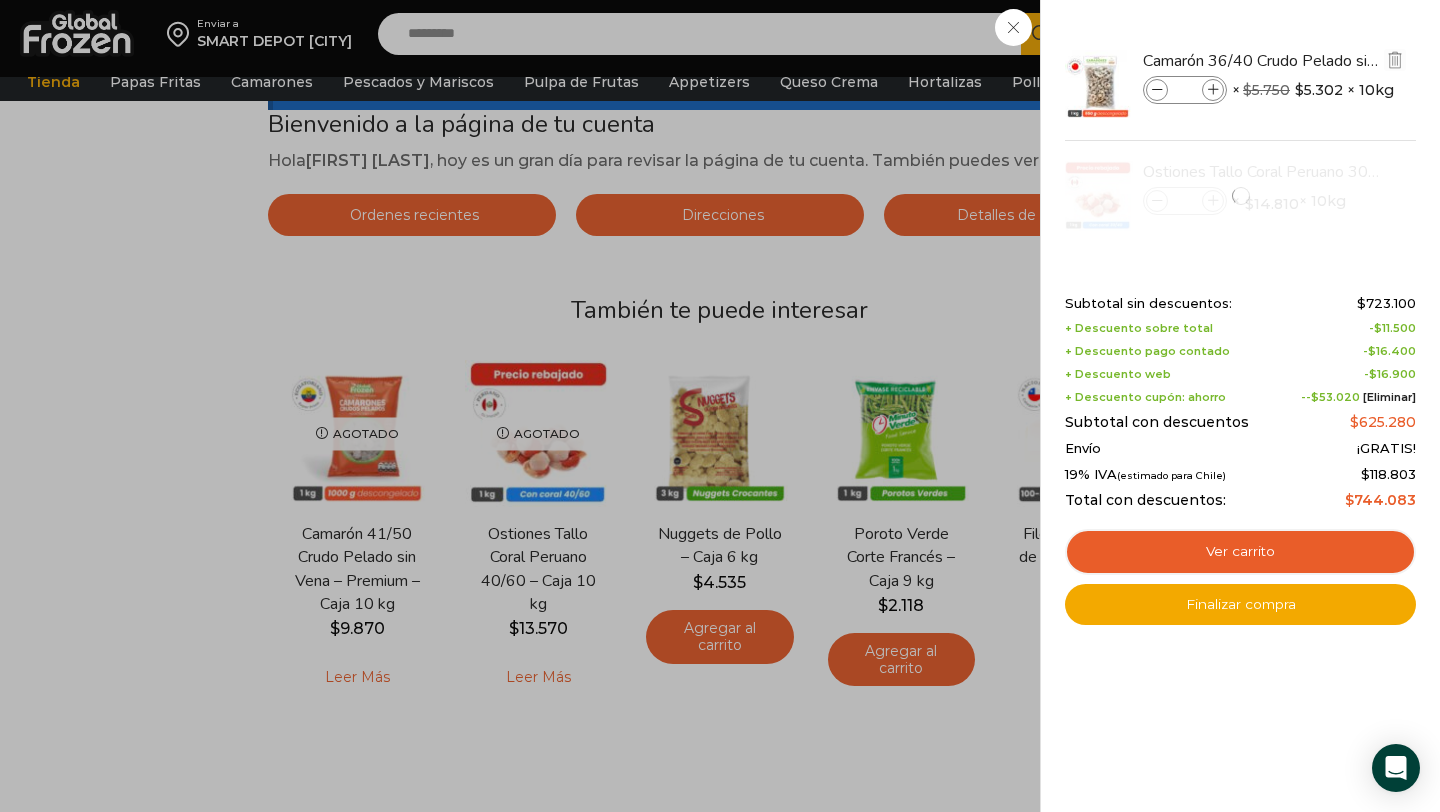 click at bounding box center [1213, 90] 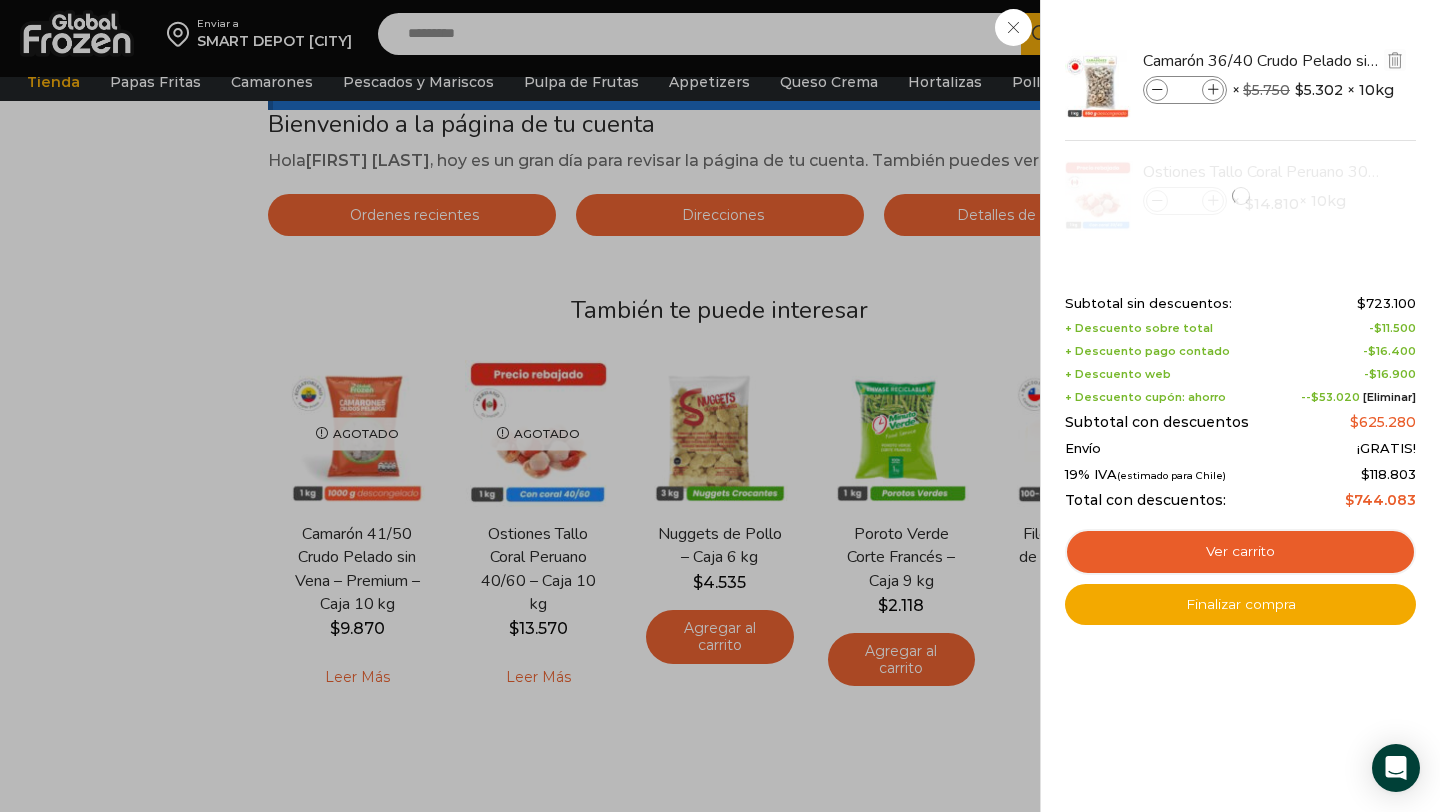 click at bounding box center [1213, 90] 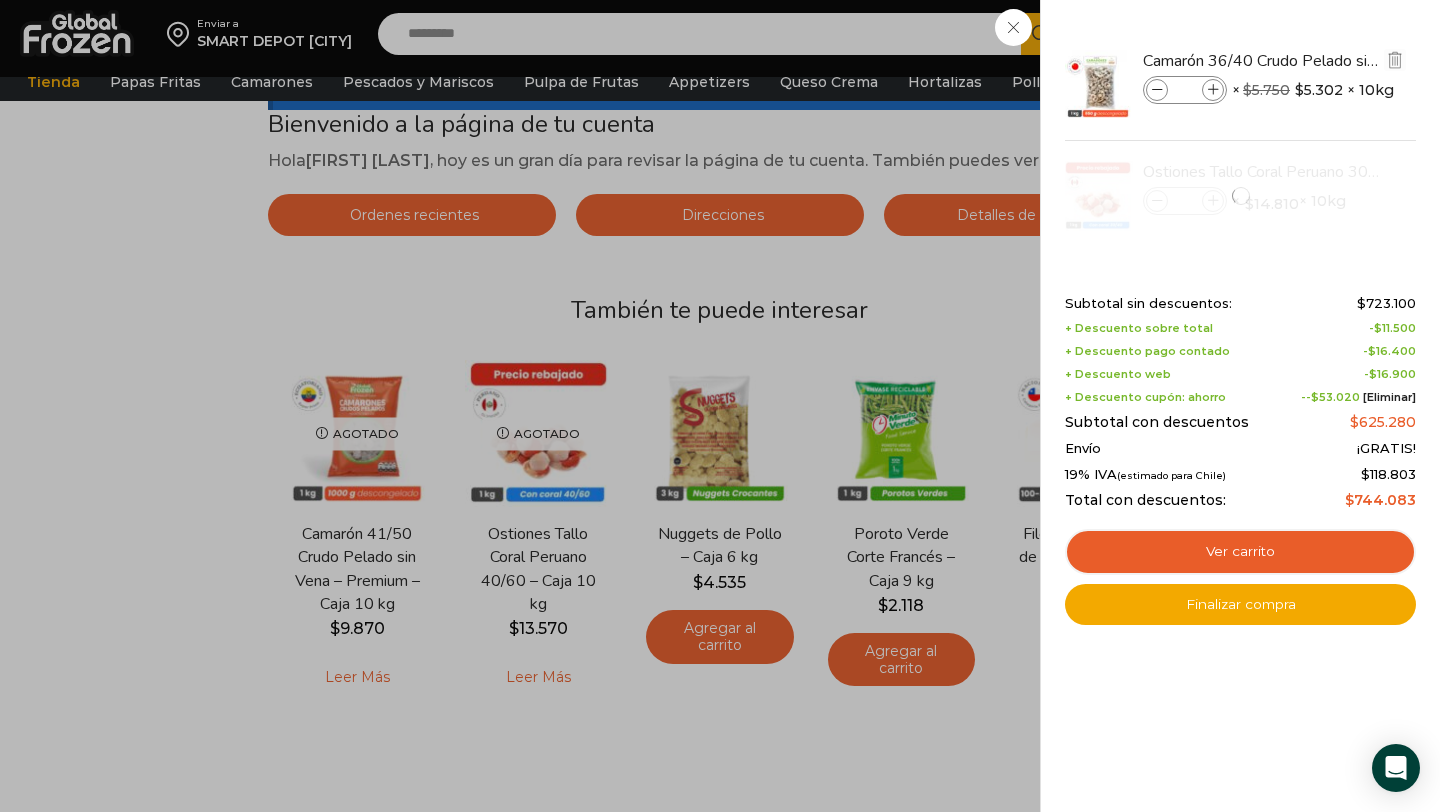 type on "**" 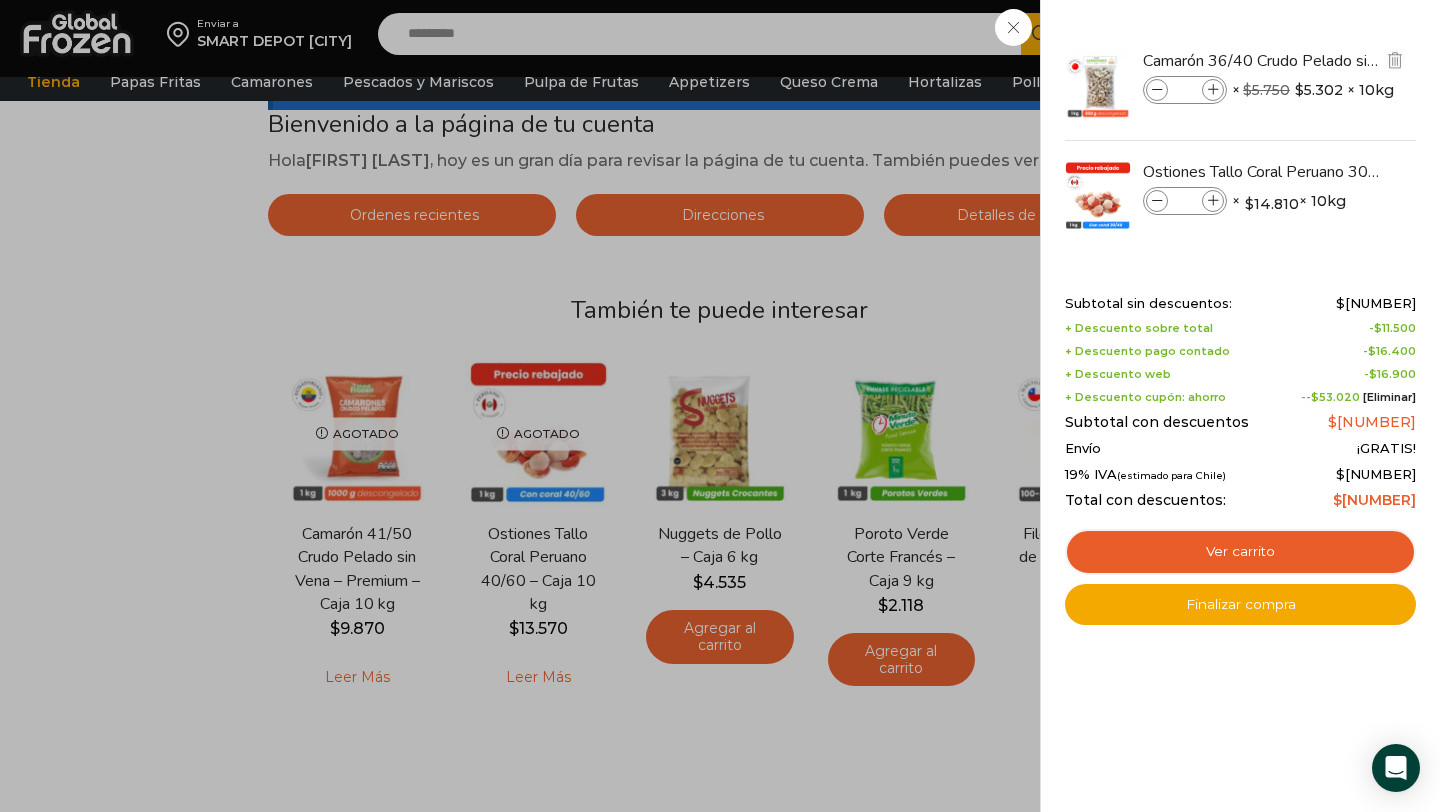 click at bounding box center (1213, 90) 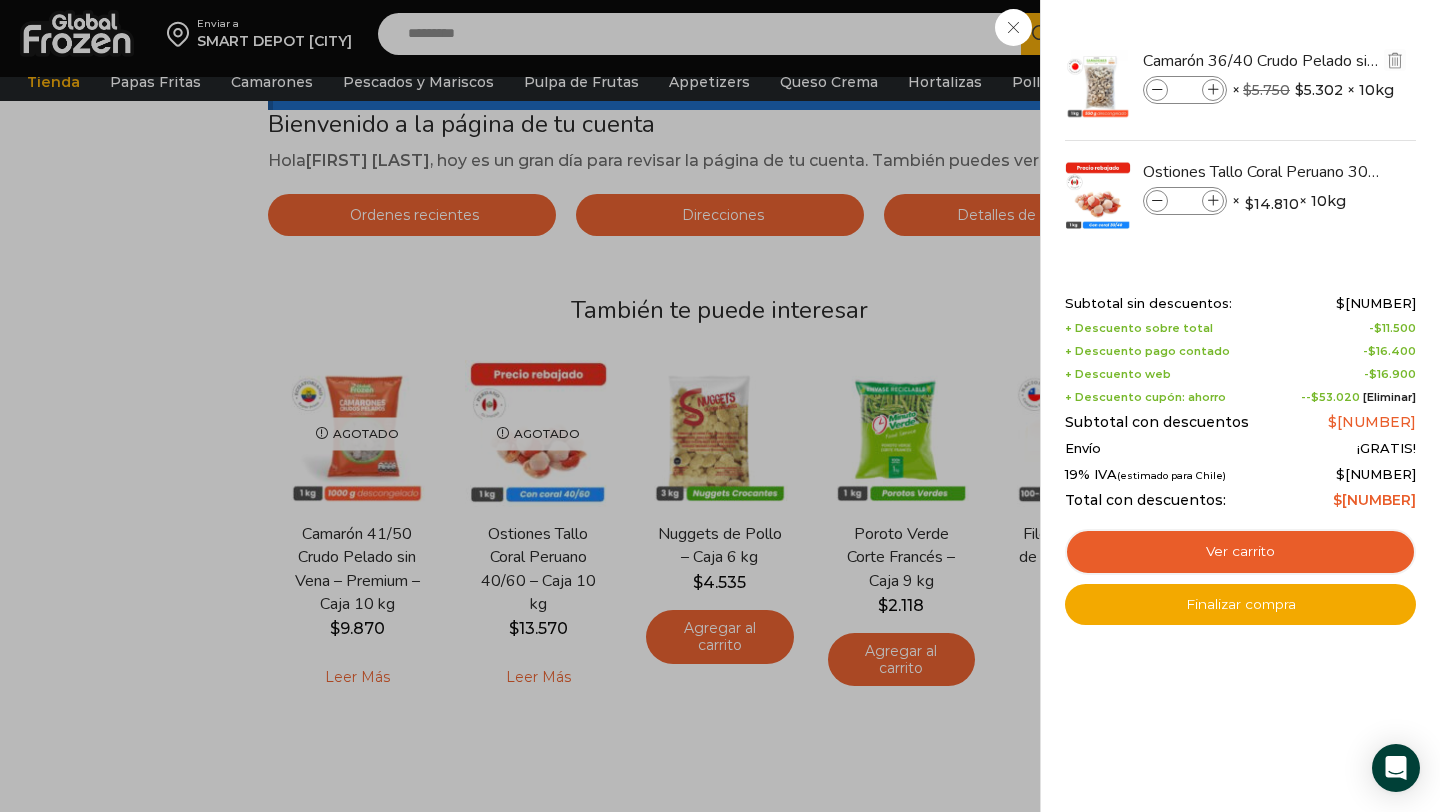 click at bounding box center [1213, 90] 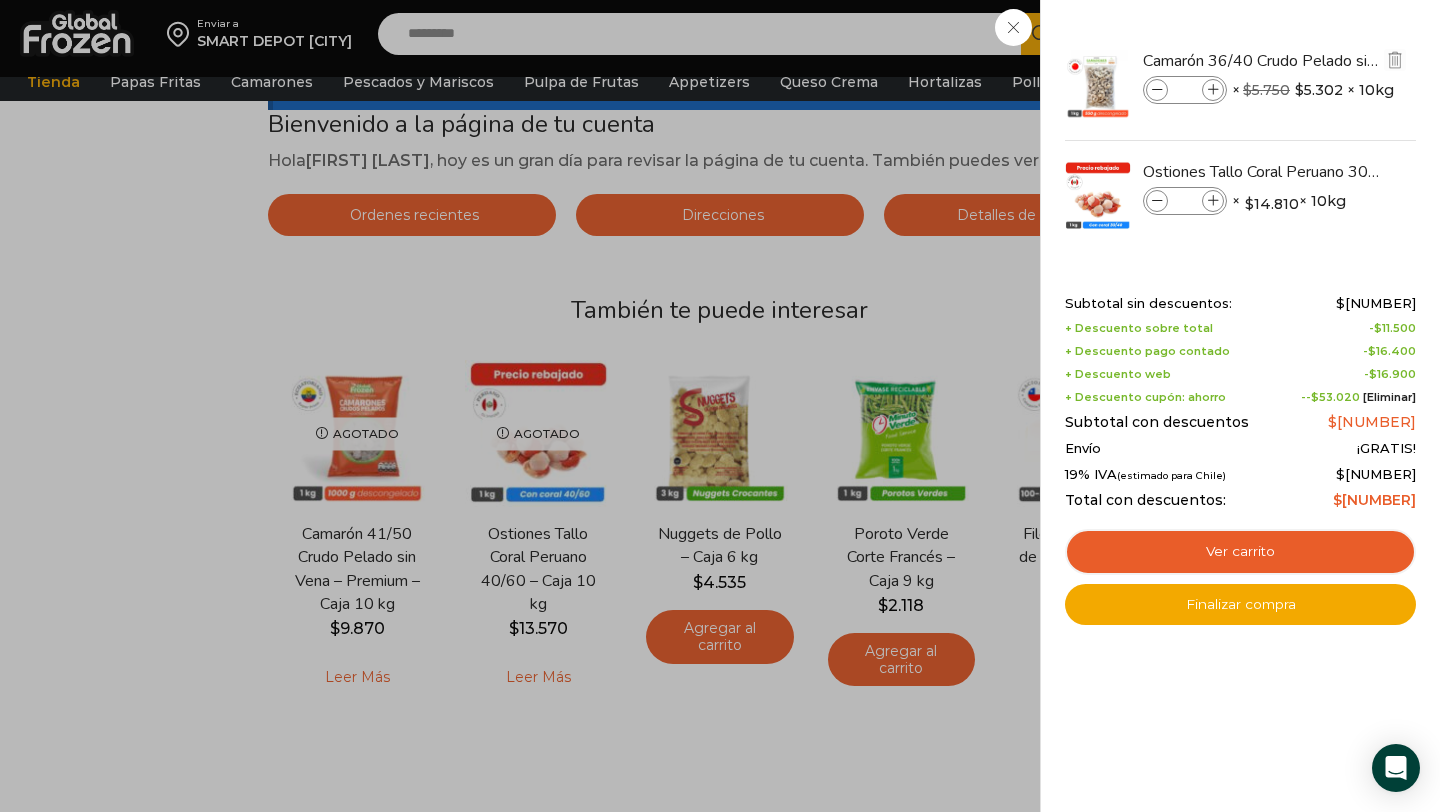 click at bounding box center (1213, 90) 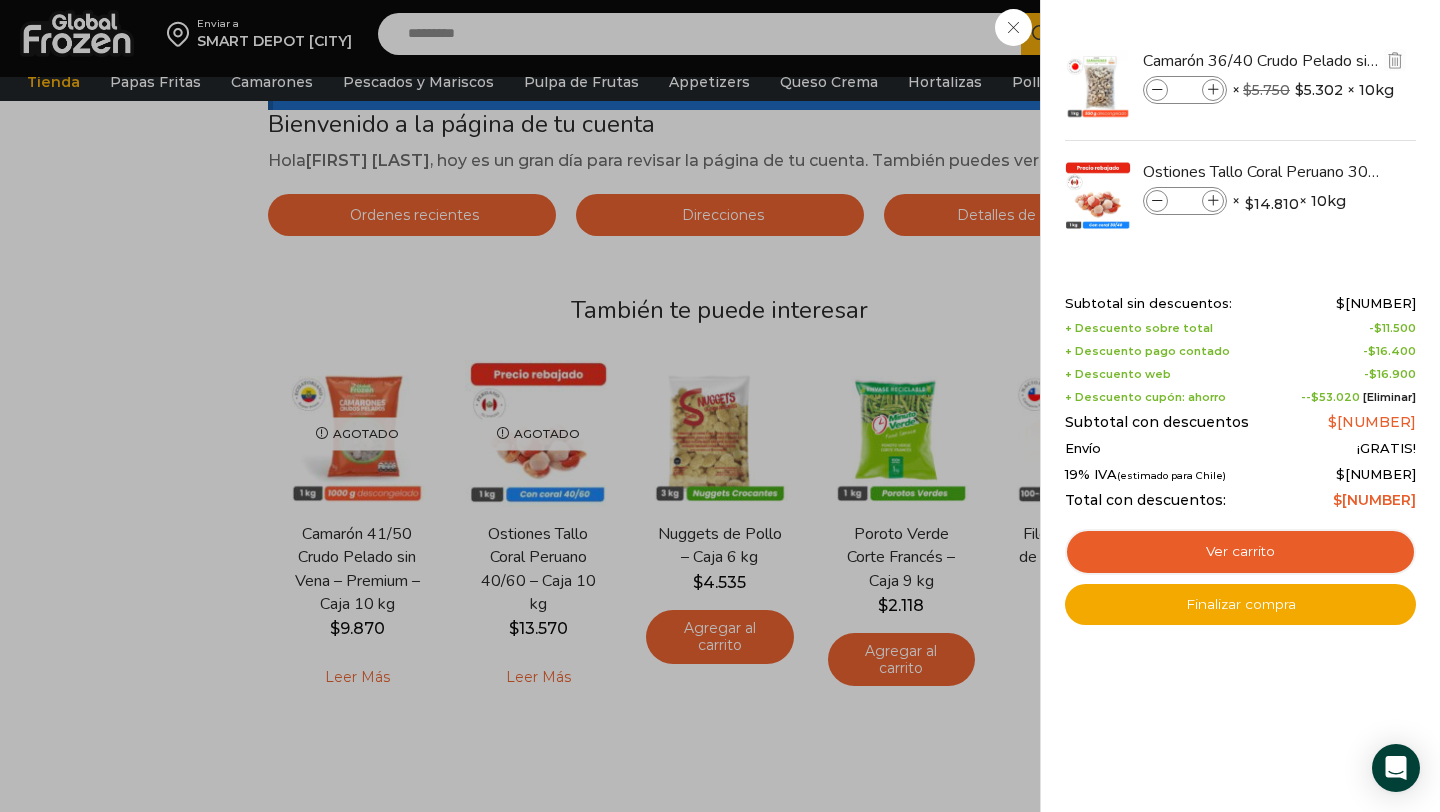 click at bounding box center (1213, 90) 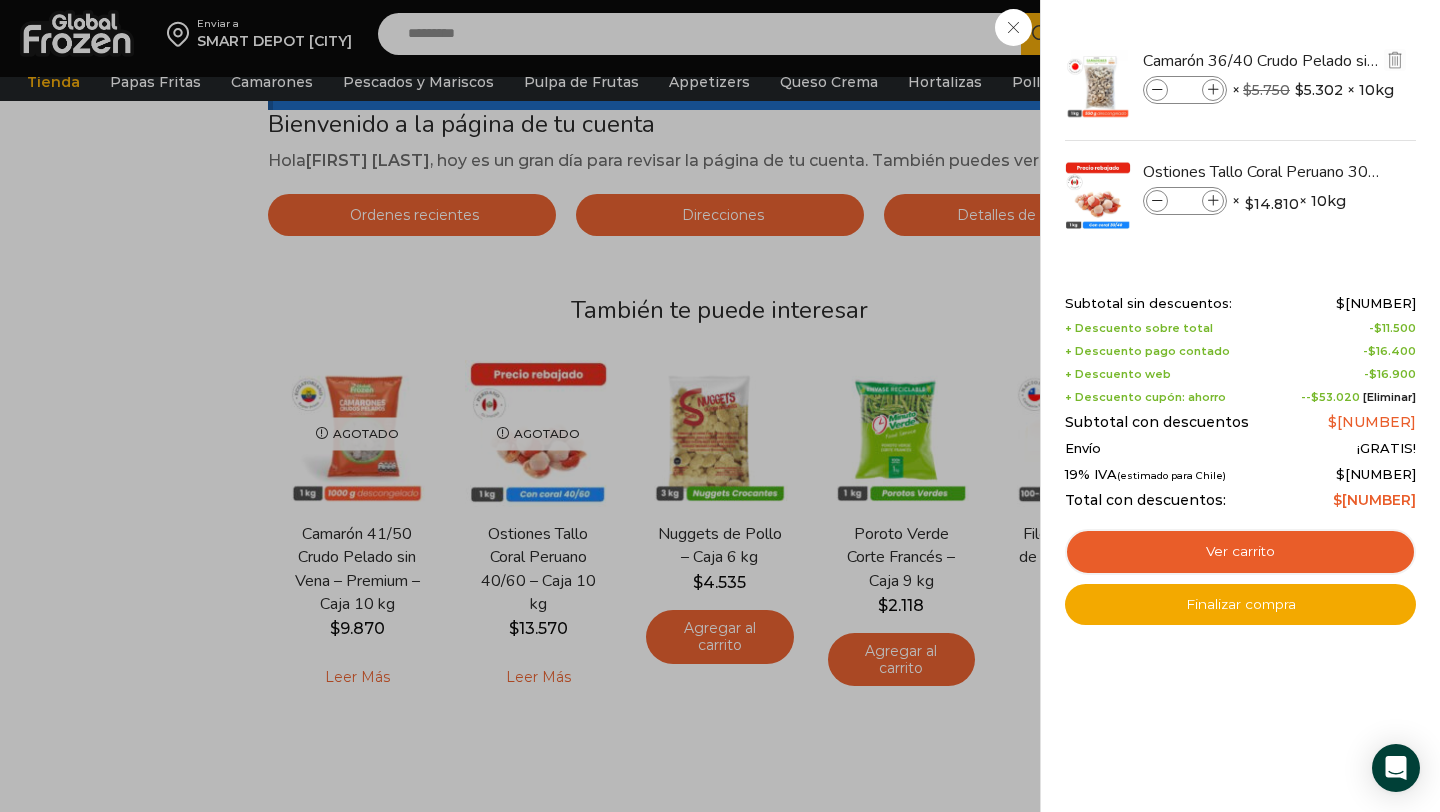 type on "**" 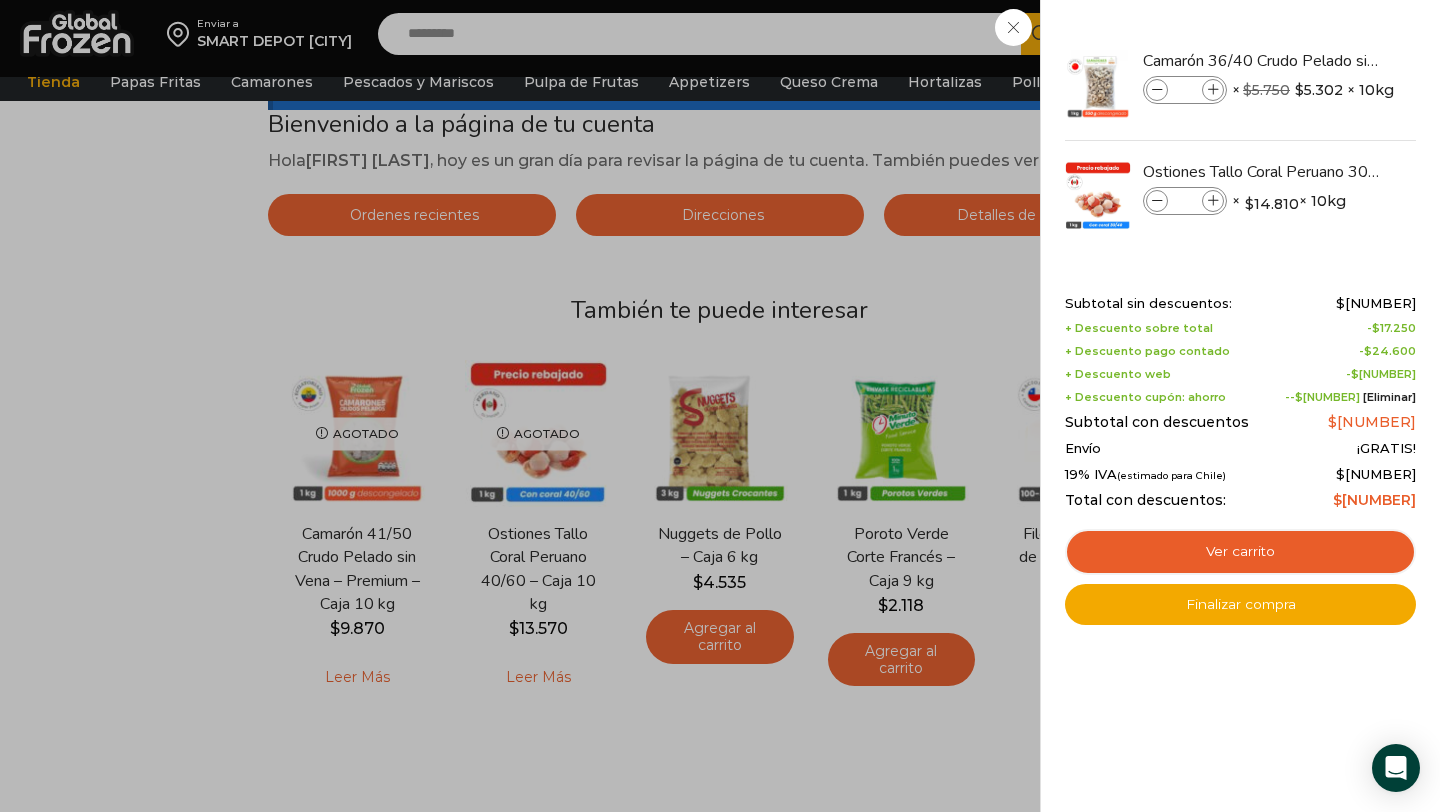 click on "Ver carrito" at bounding box center (1240, 552) 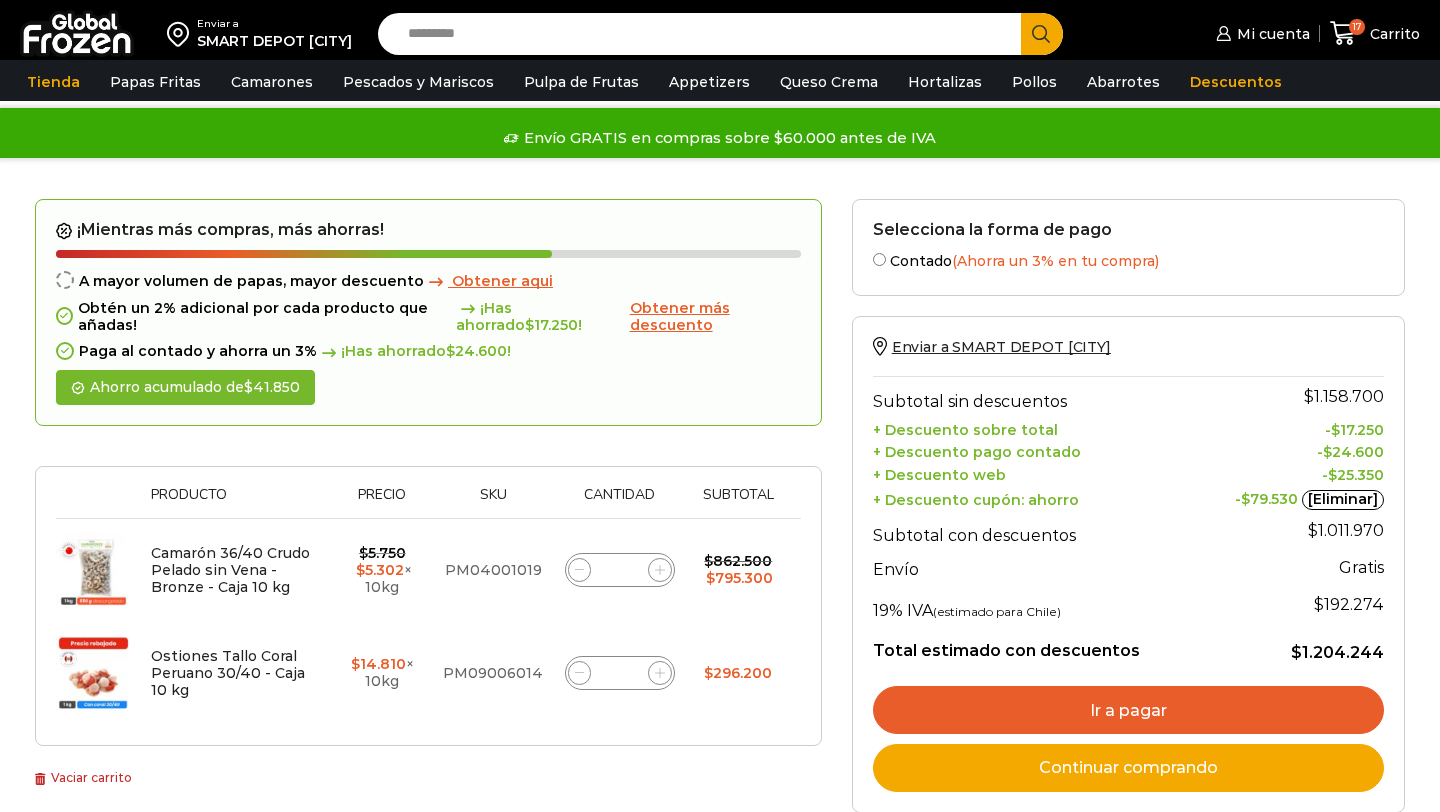 scroll, scrollTop: 0, scrollLeft: 0, axis: both 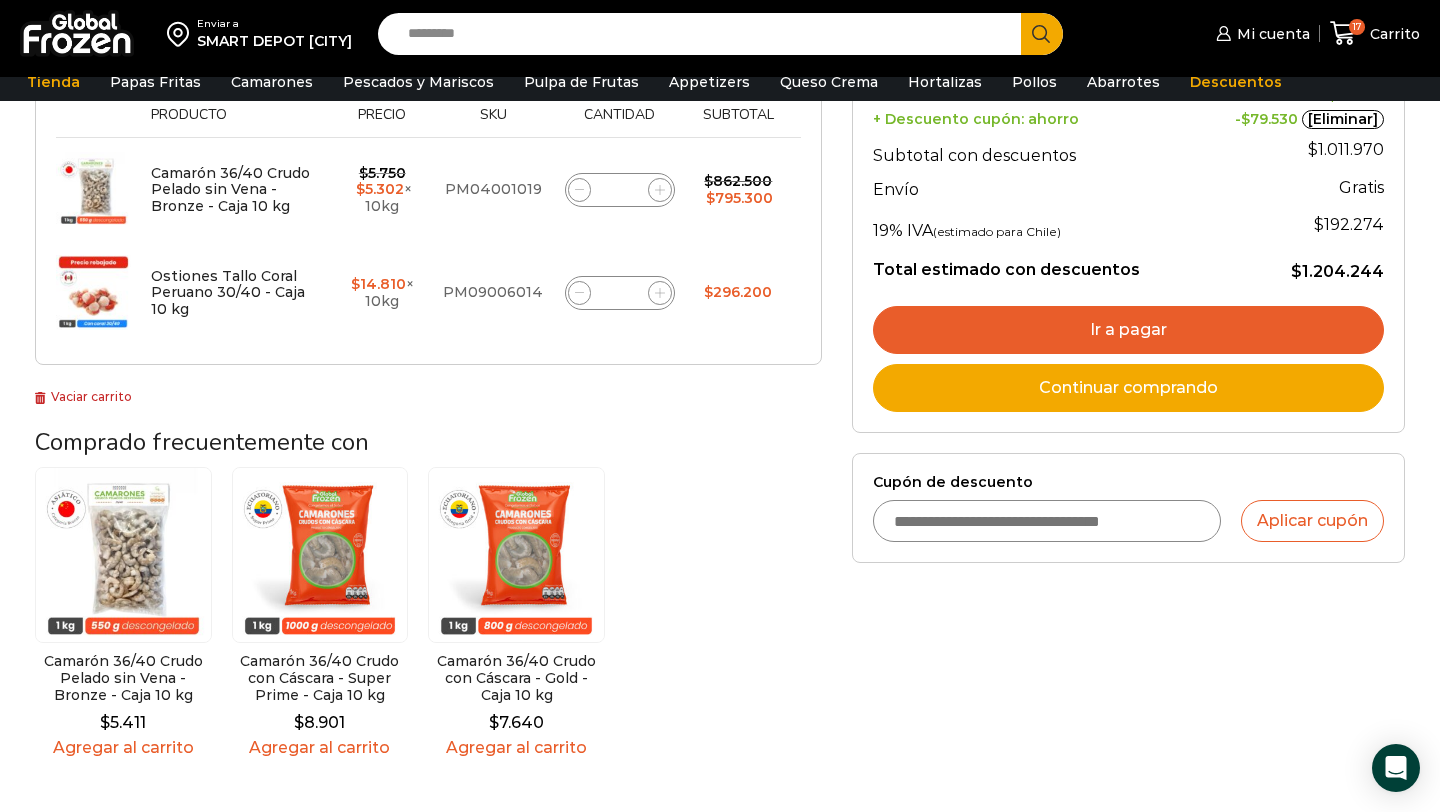 click on "Cupón de descuento" at bounding box center [1047, 521] 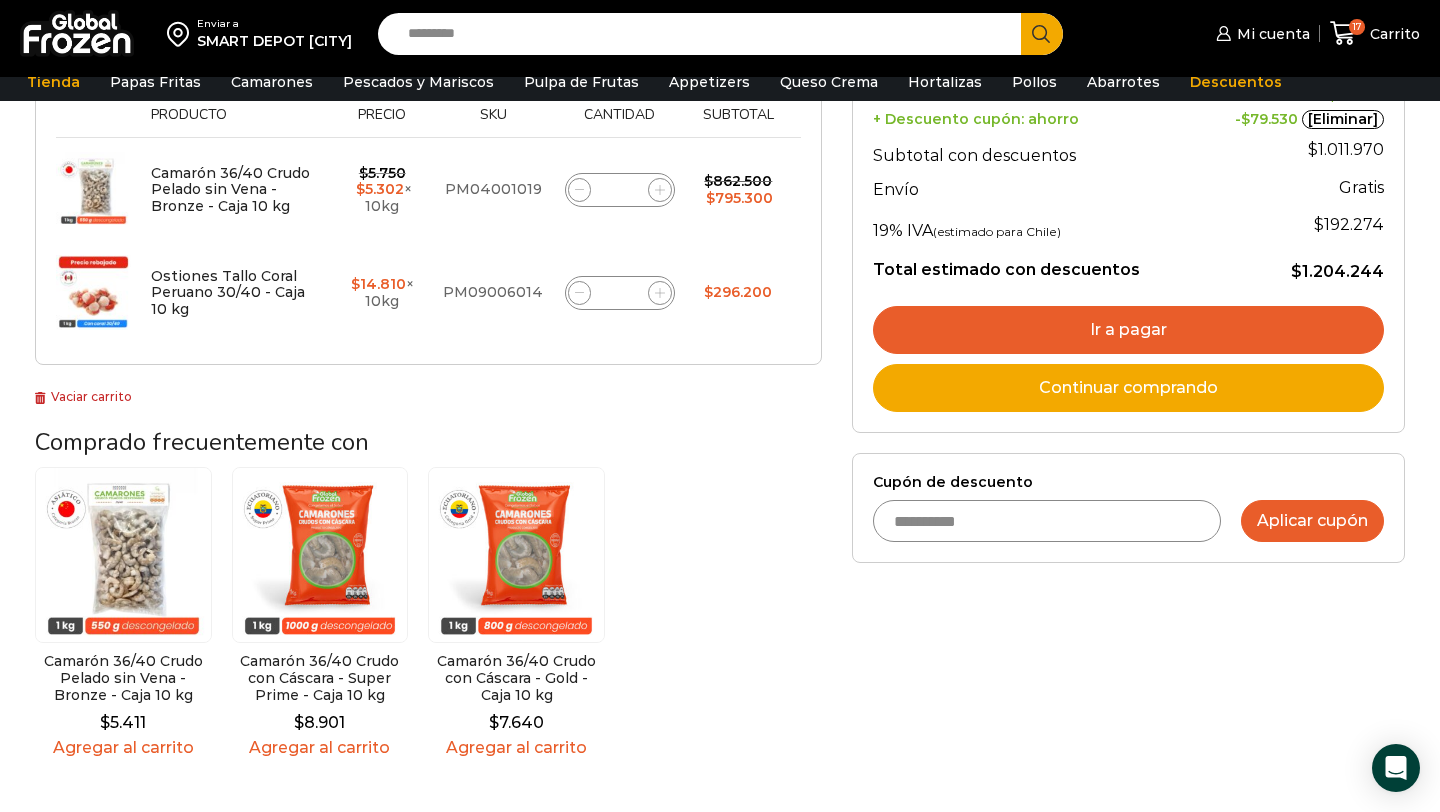 type on "**********" 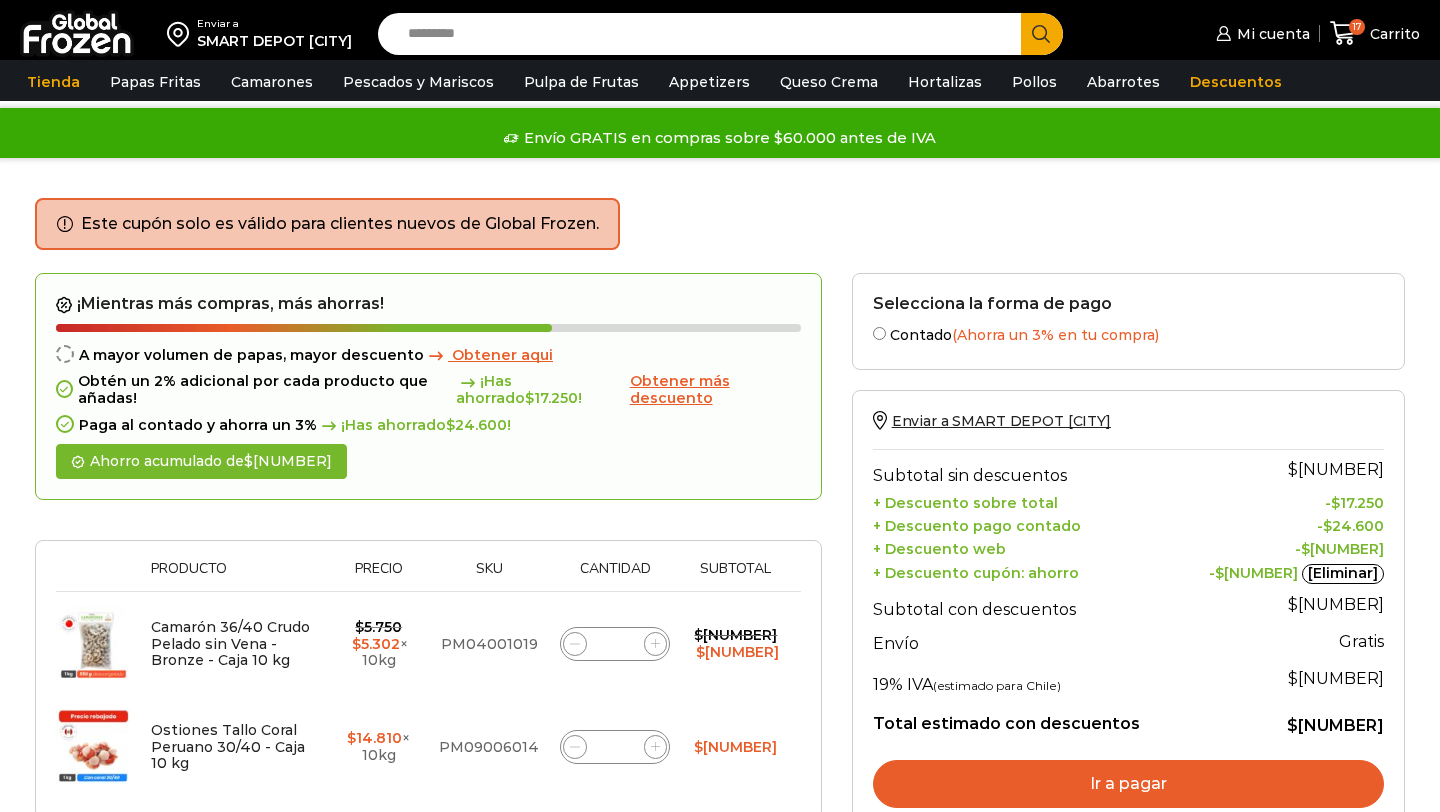 scroll, scrollTop: 0, scrollLeft: 0, axis: both 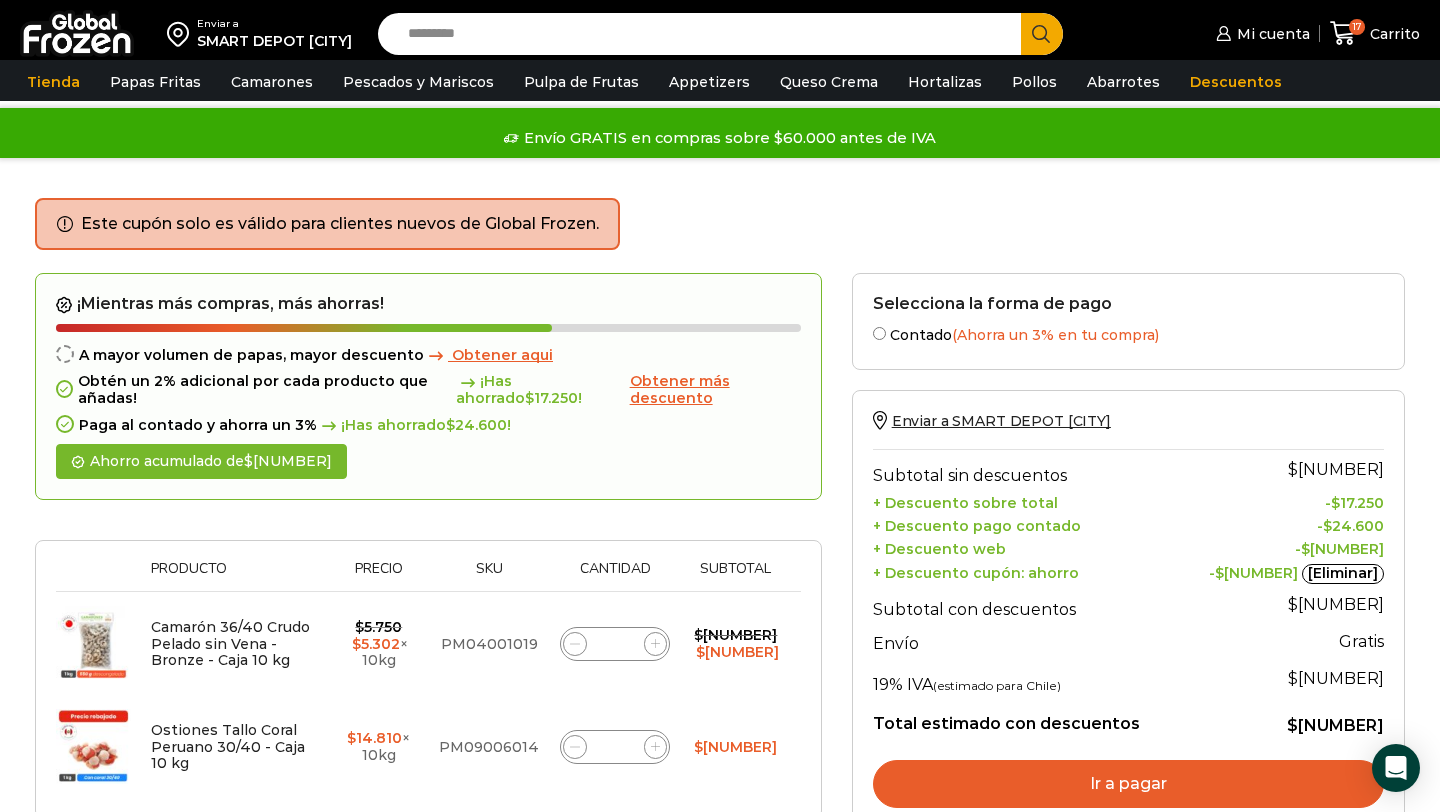 click 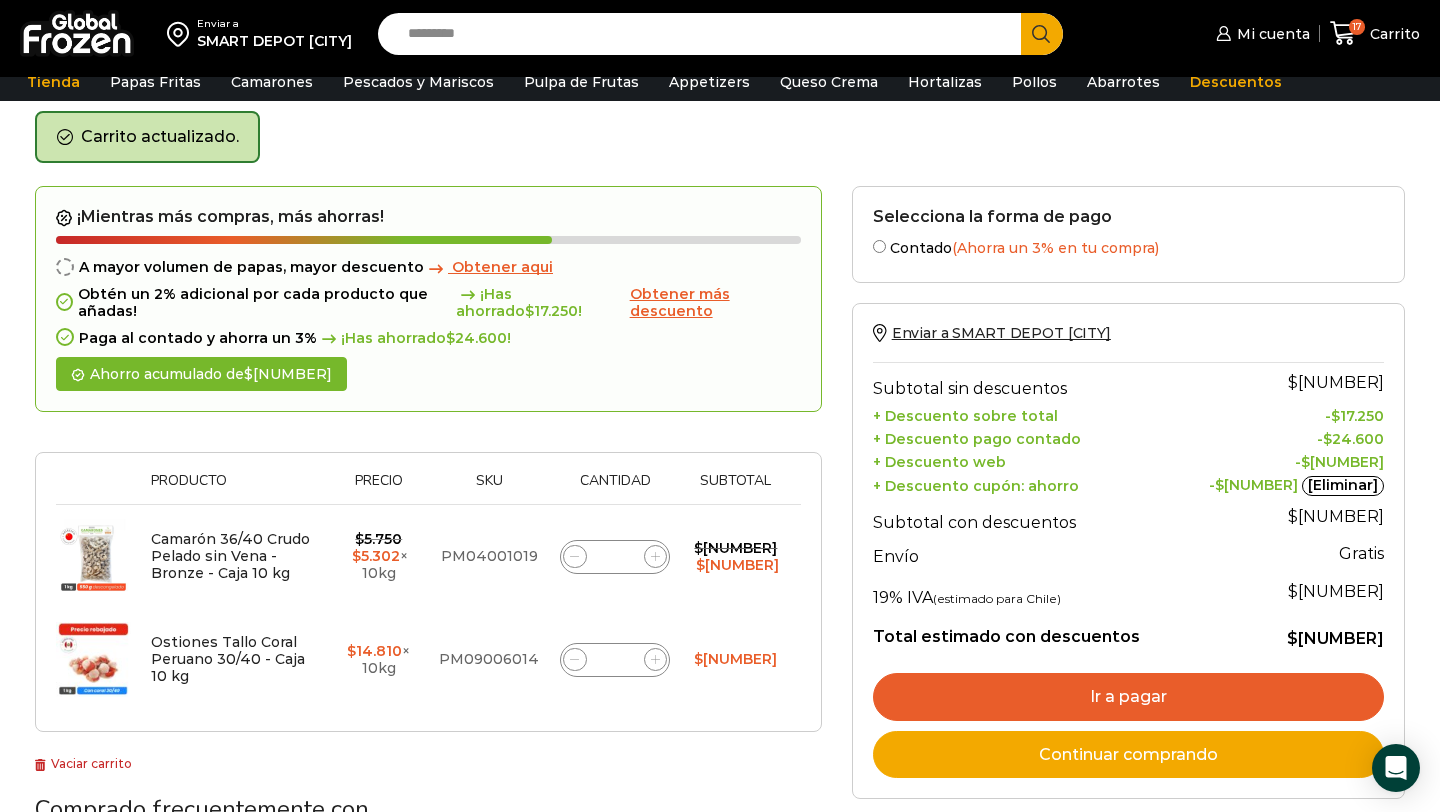 scroll, scrollTop: 81, scrollLeft: 0, axis: vertical 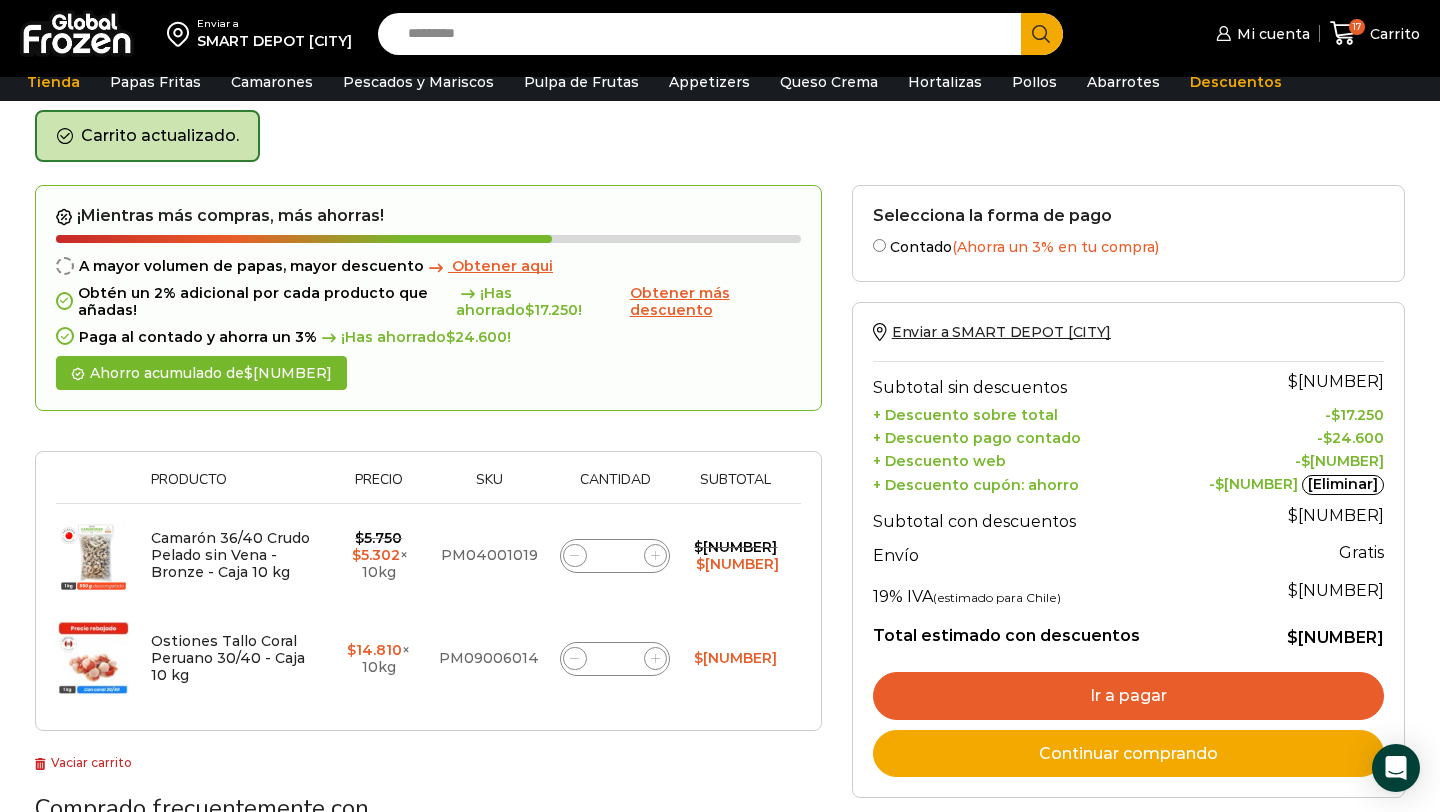 click 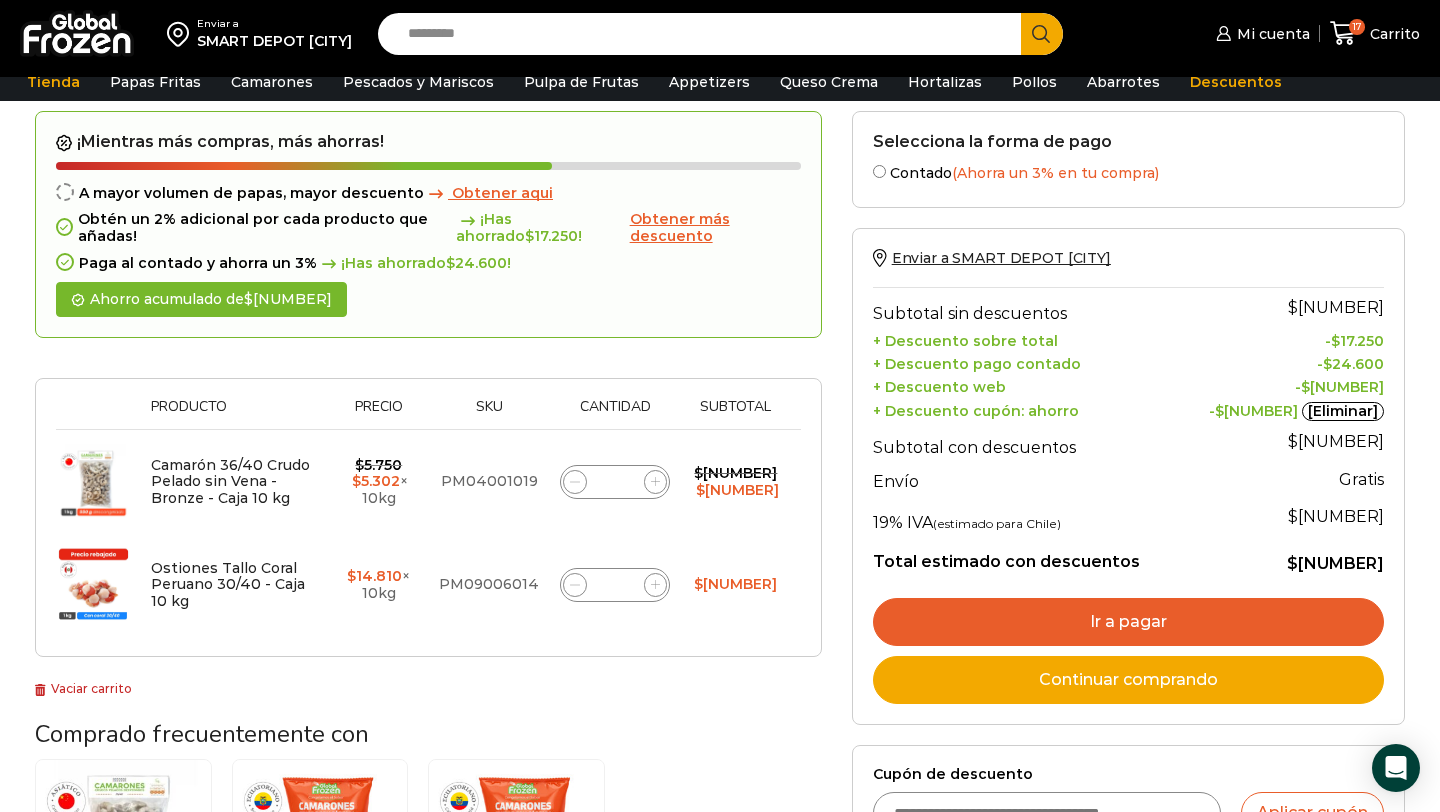 click 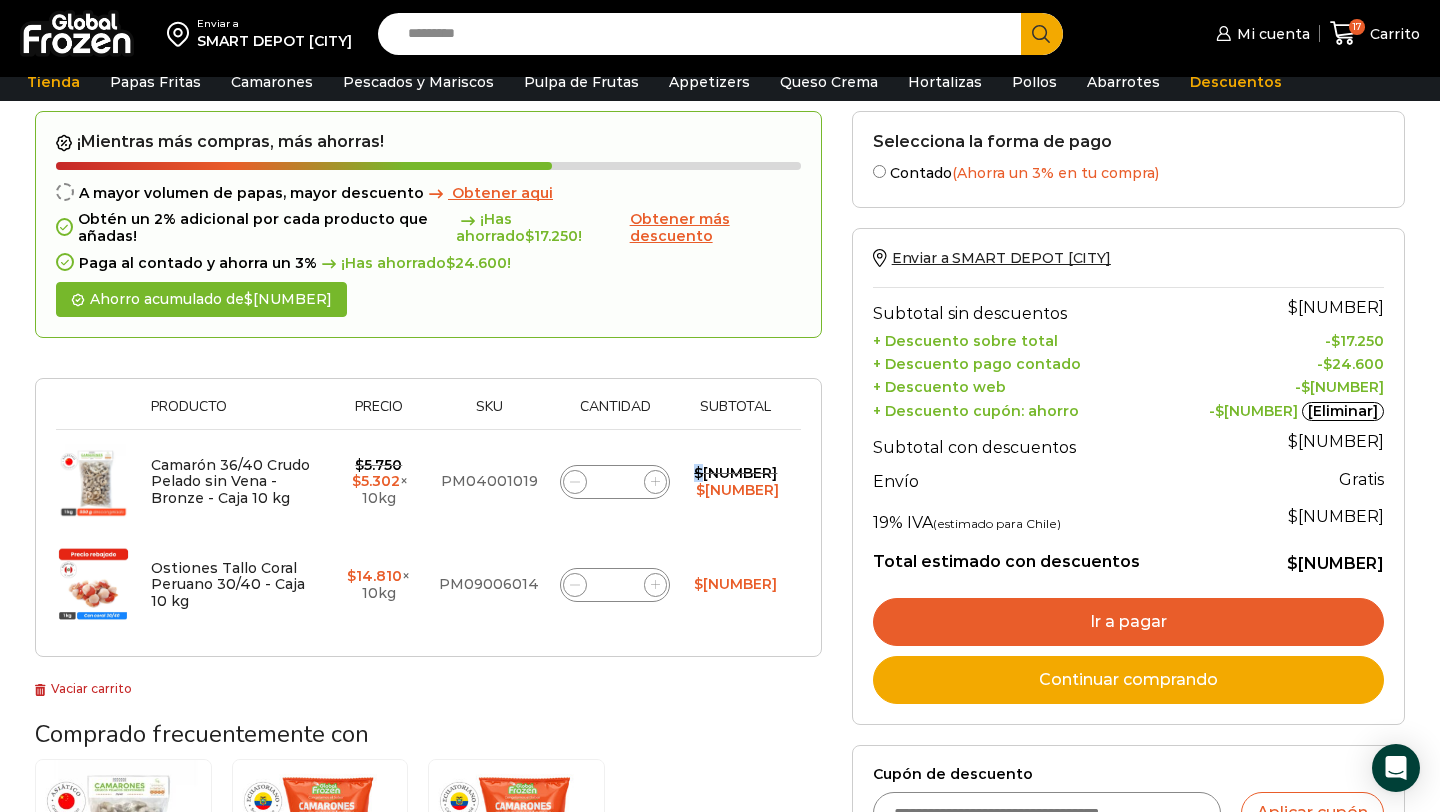click 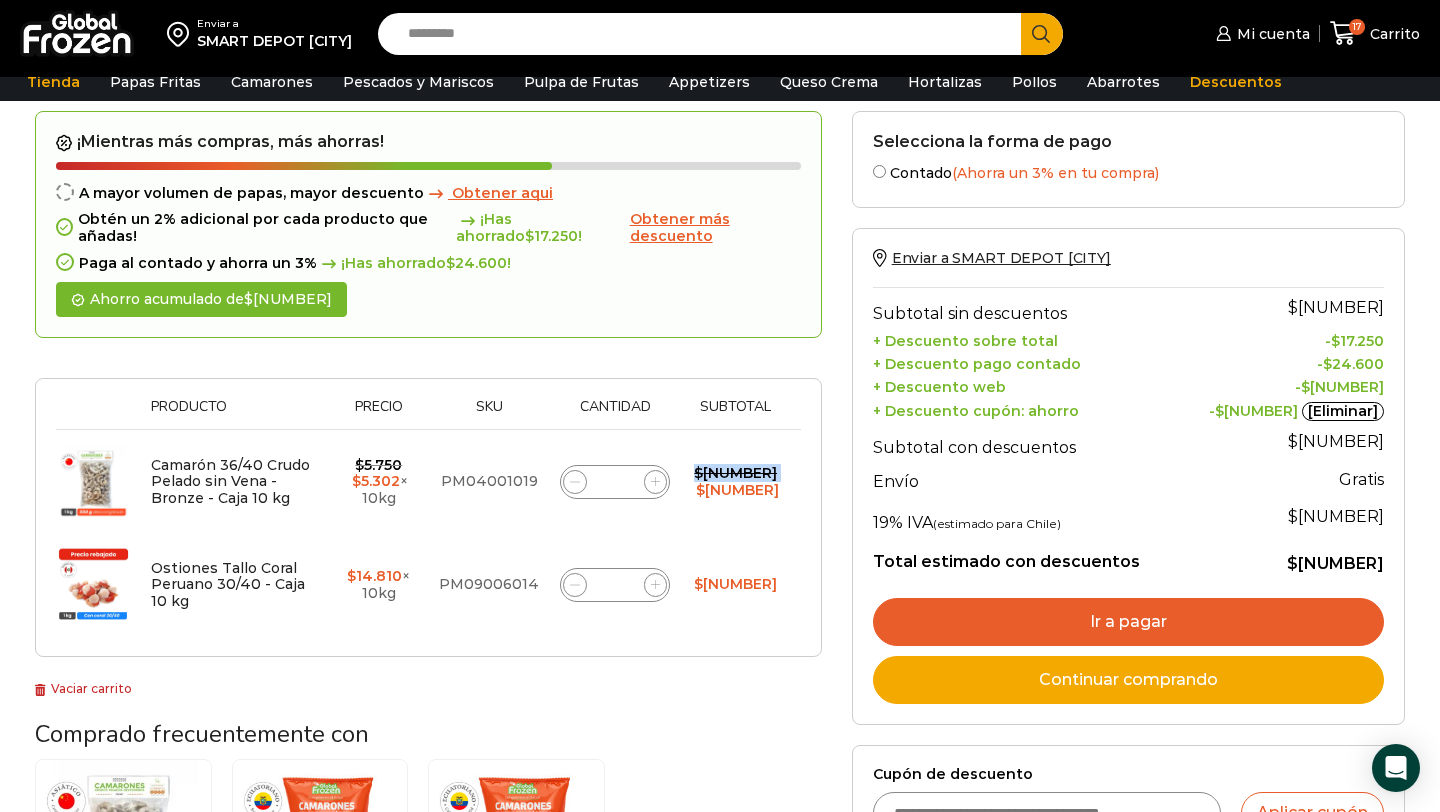 click 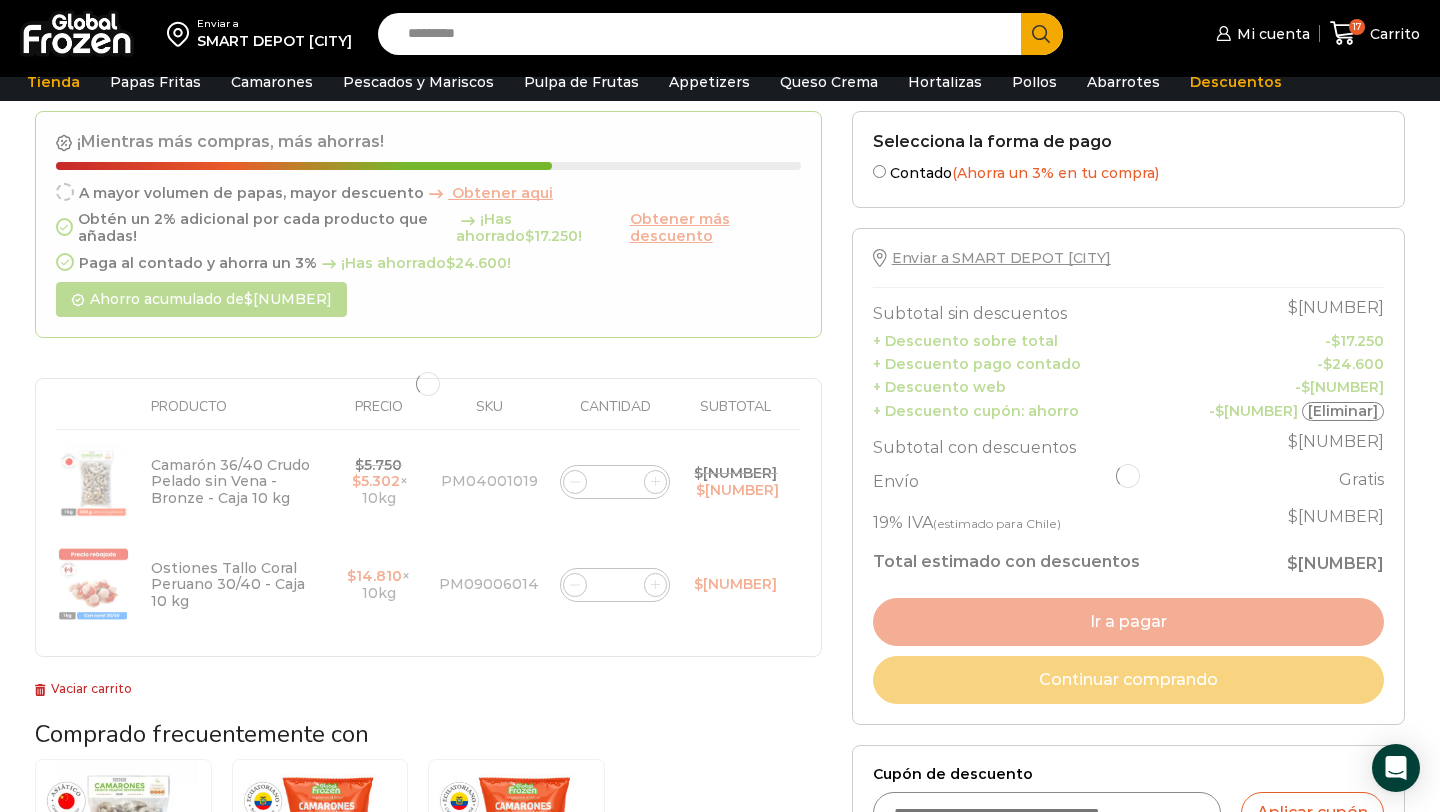 click 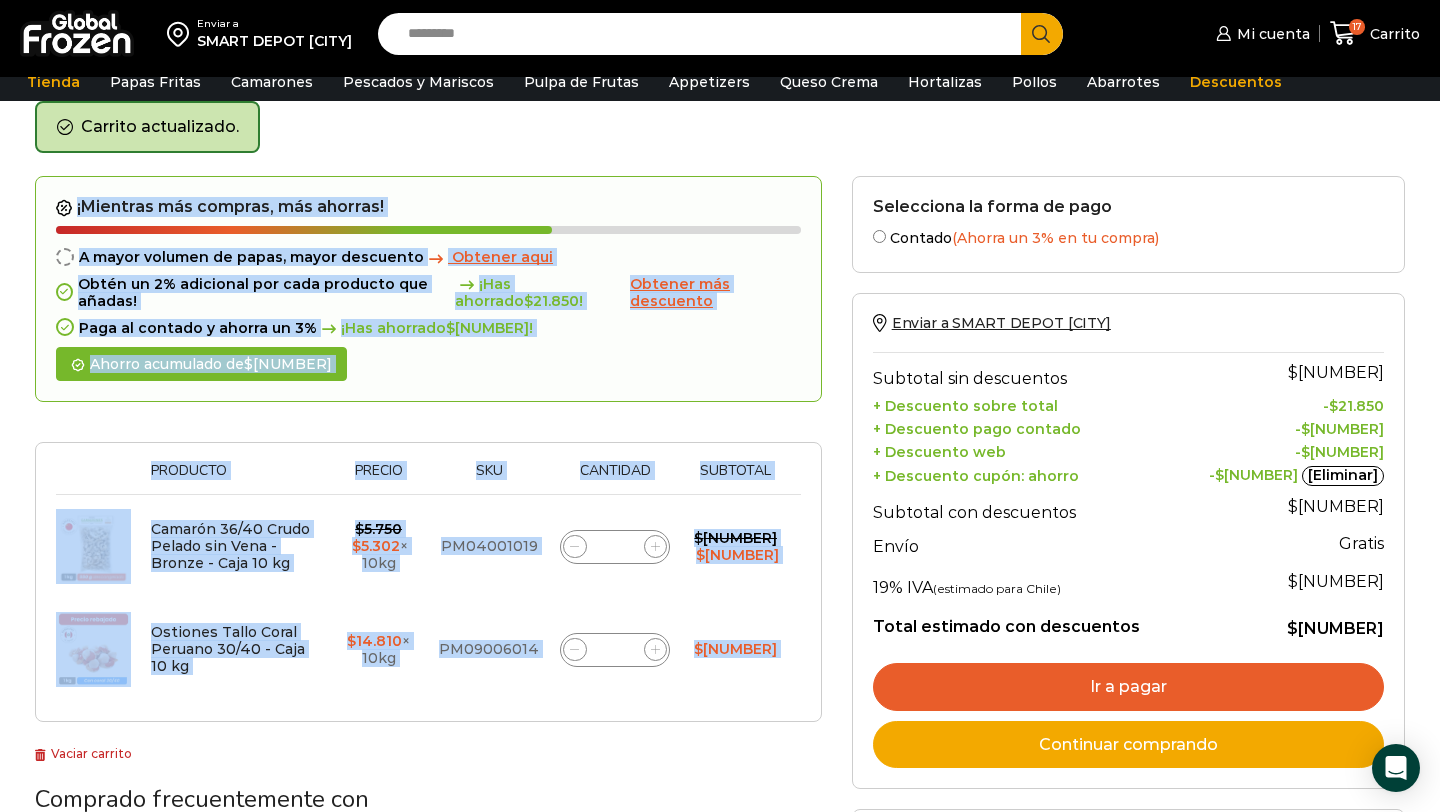 scroll, scrollTop: 91, scrollLeft: 0, axis: vertical 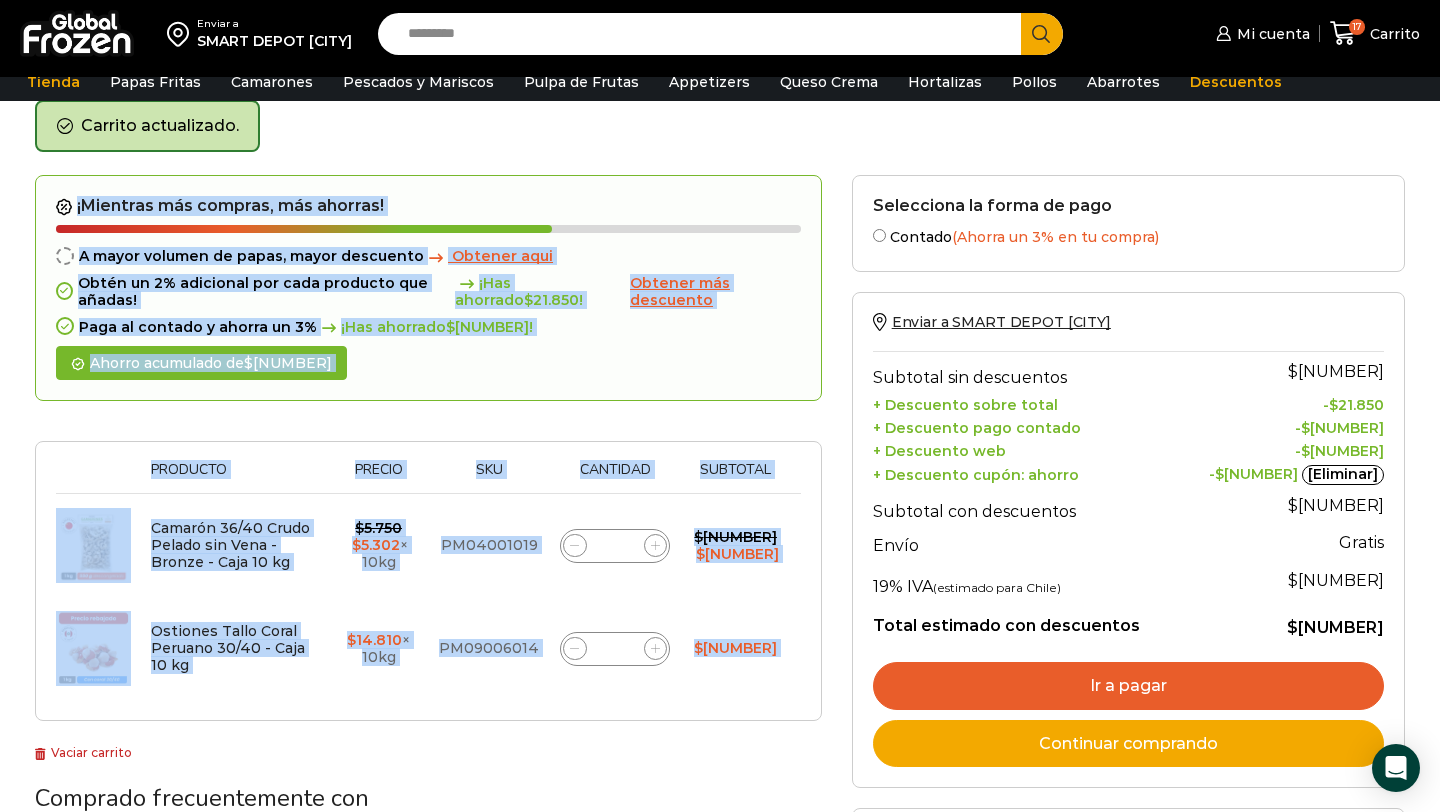 click 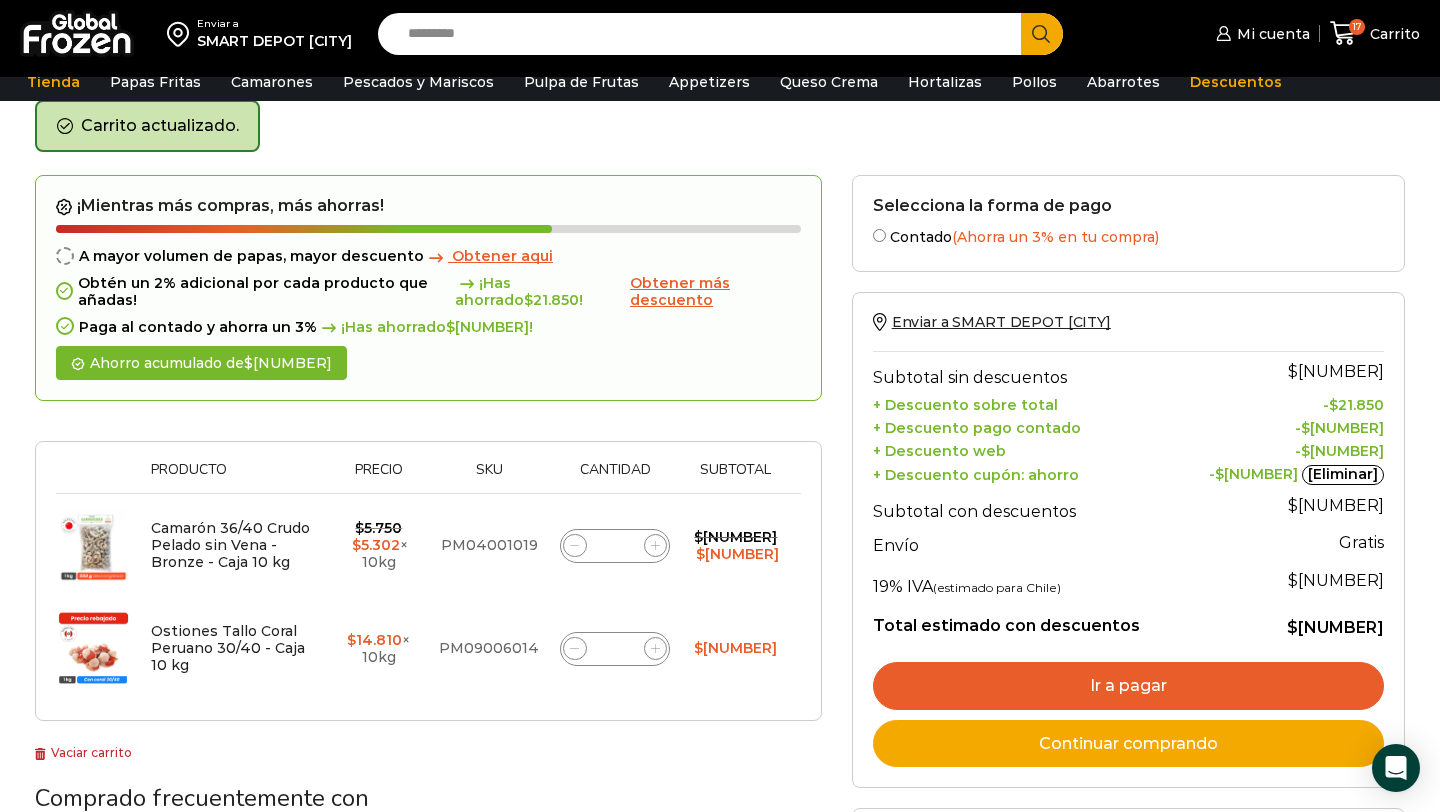 click 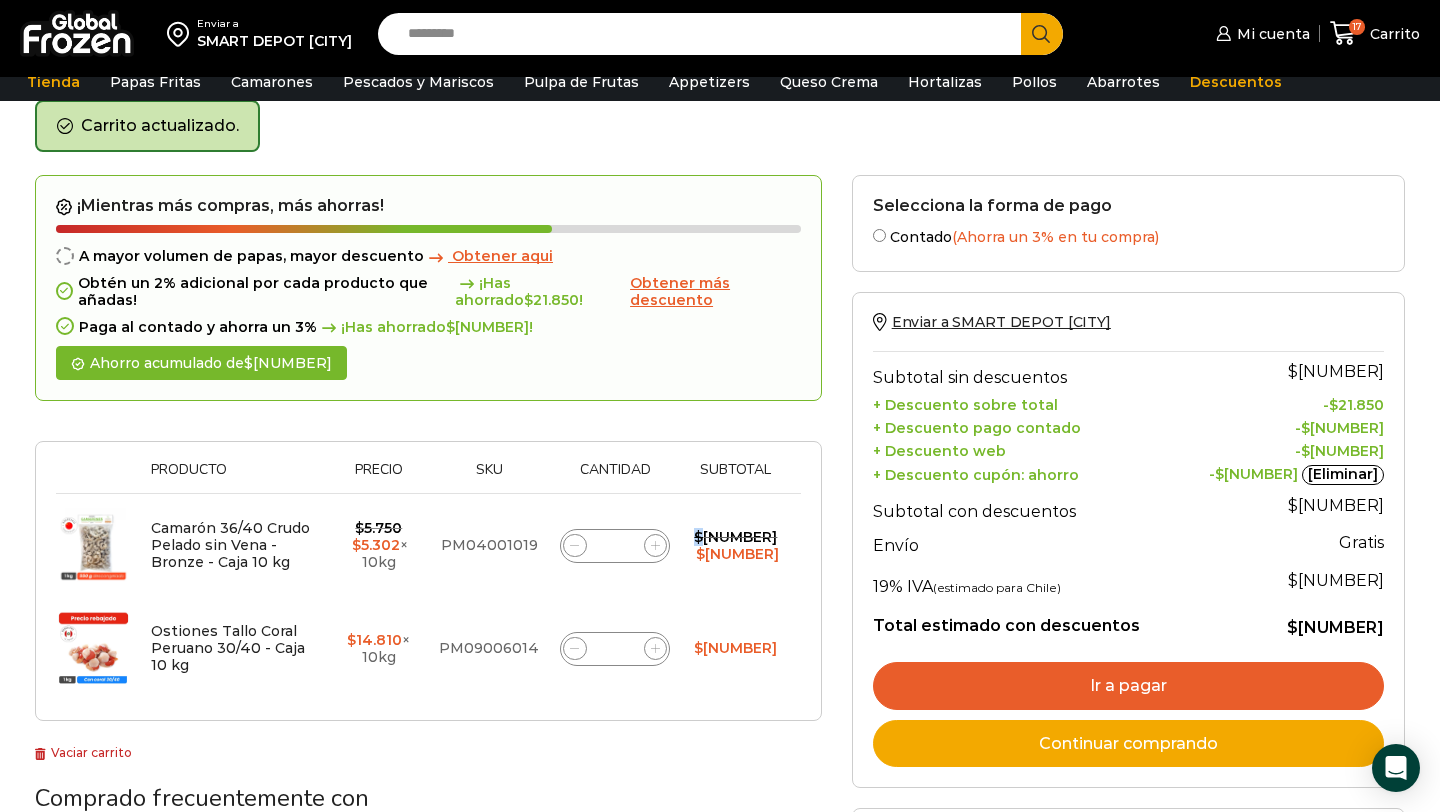 click 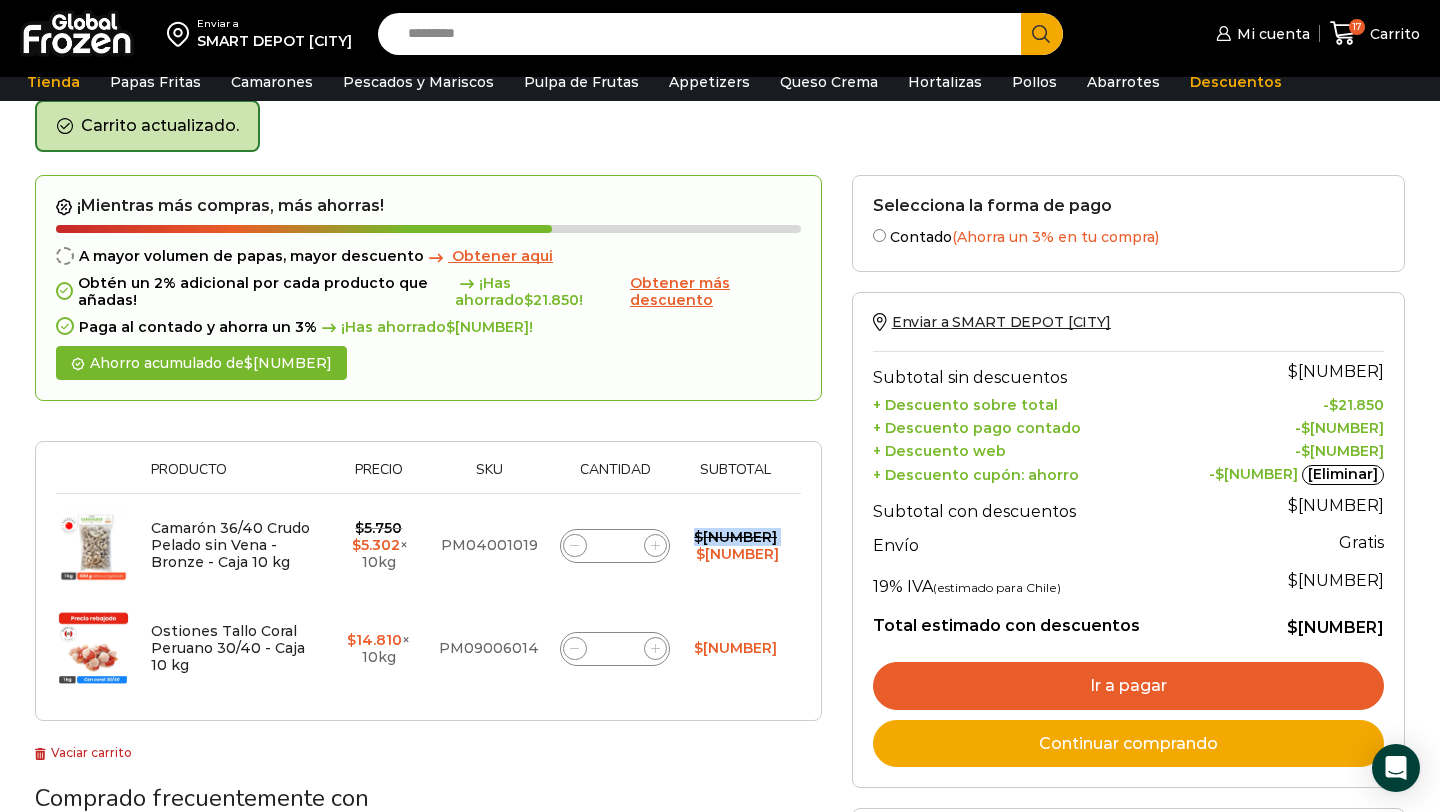 click 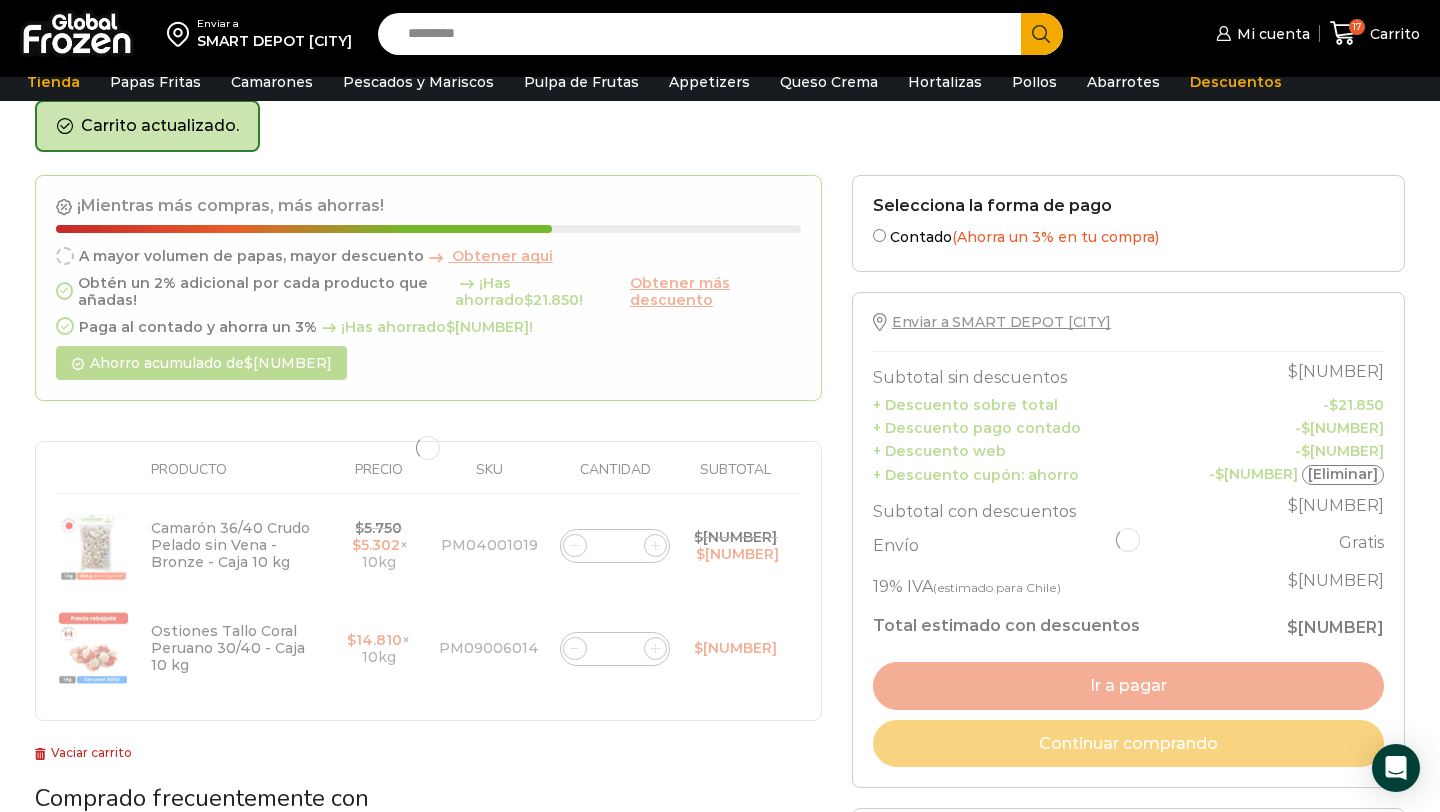 click 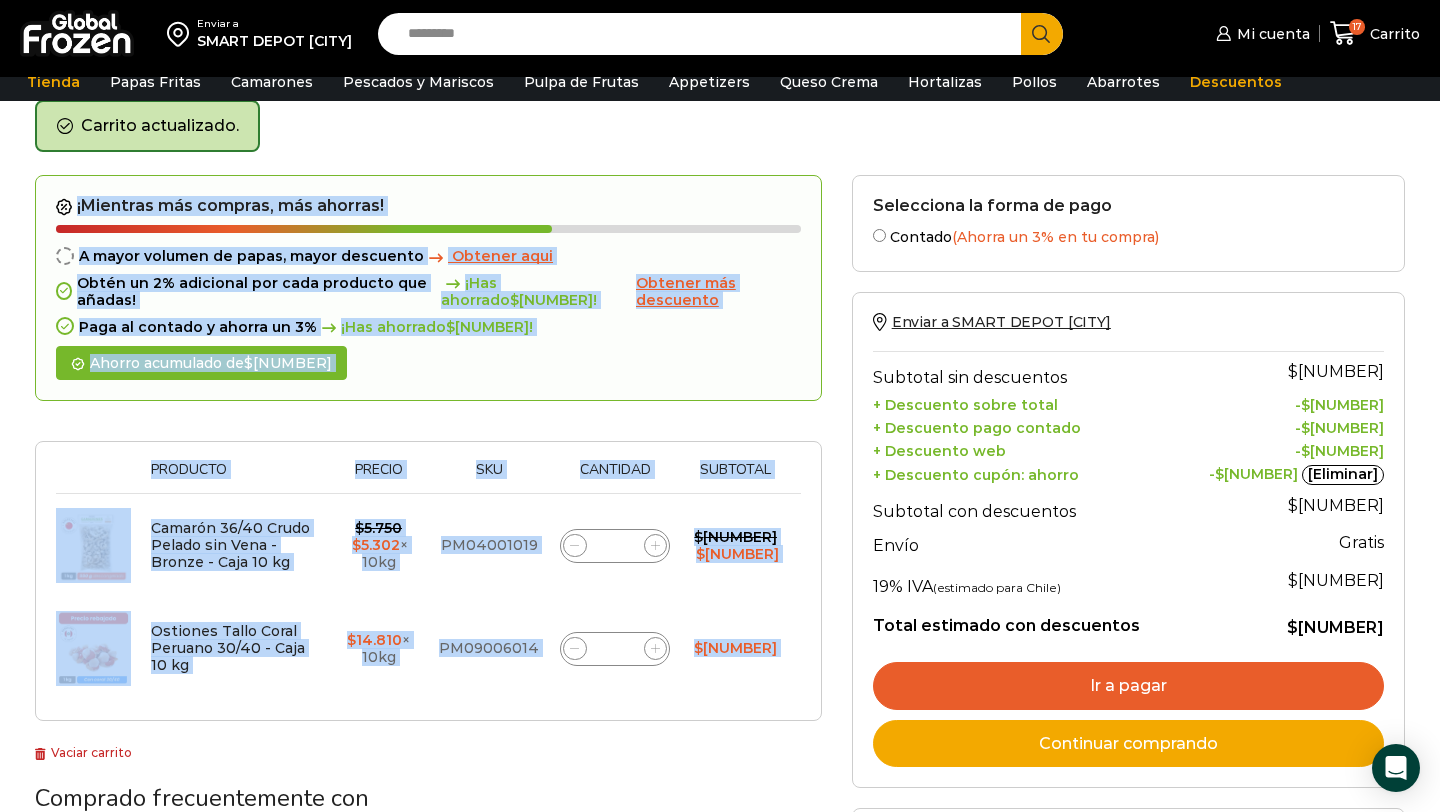 click 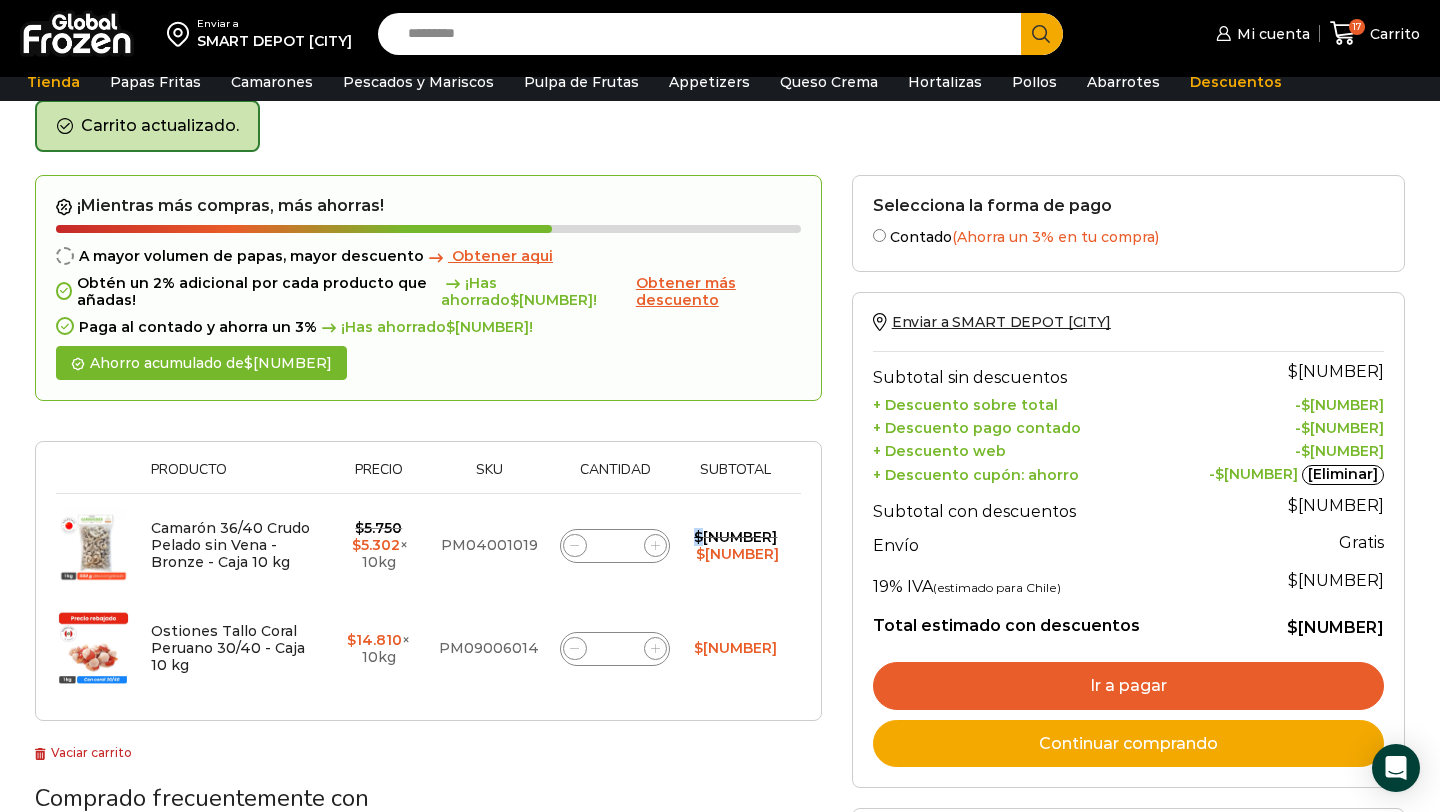 click 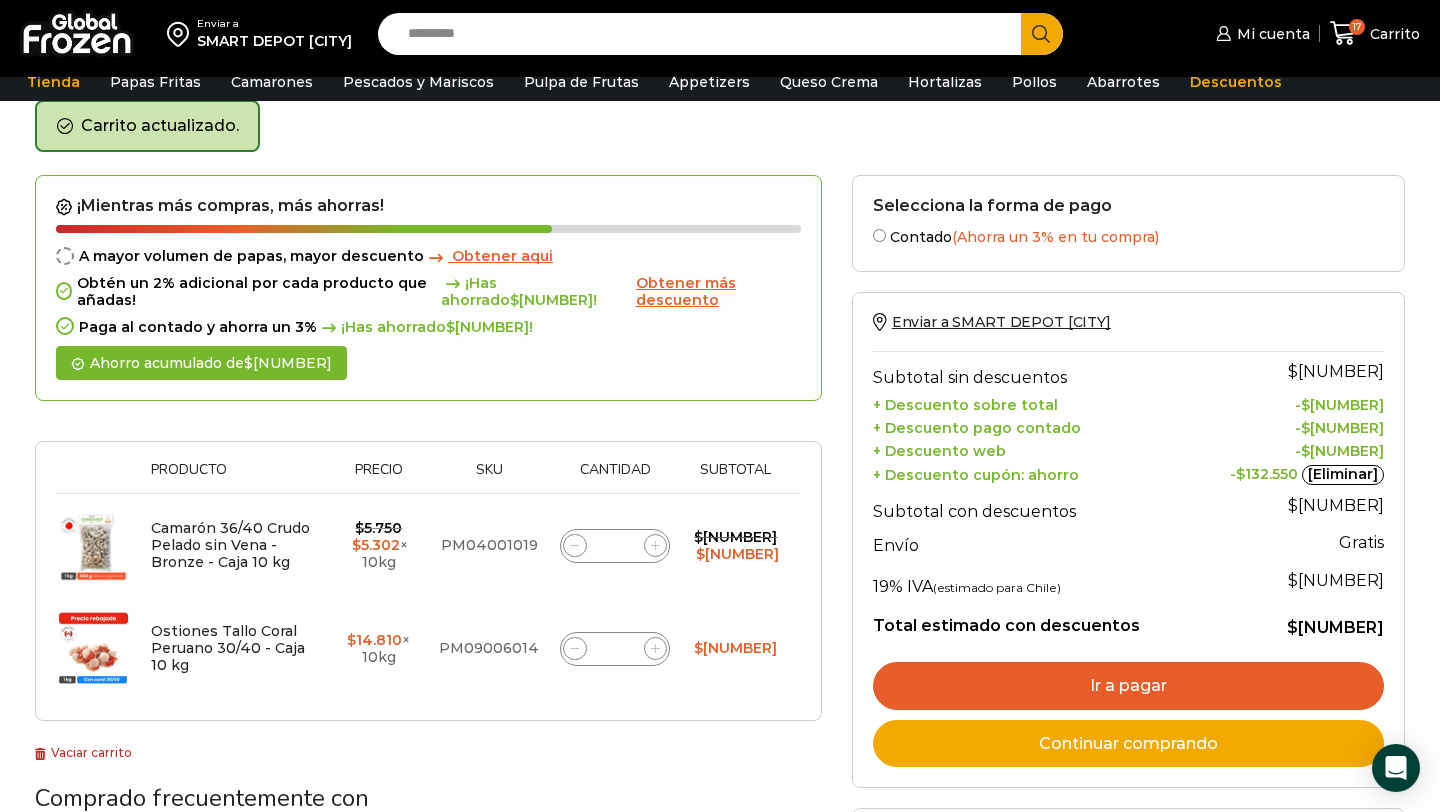 click 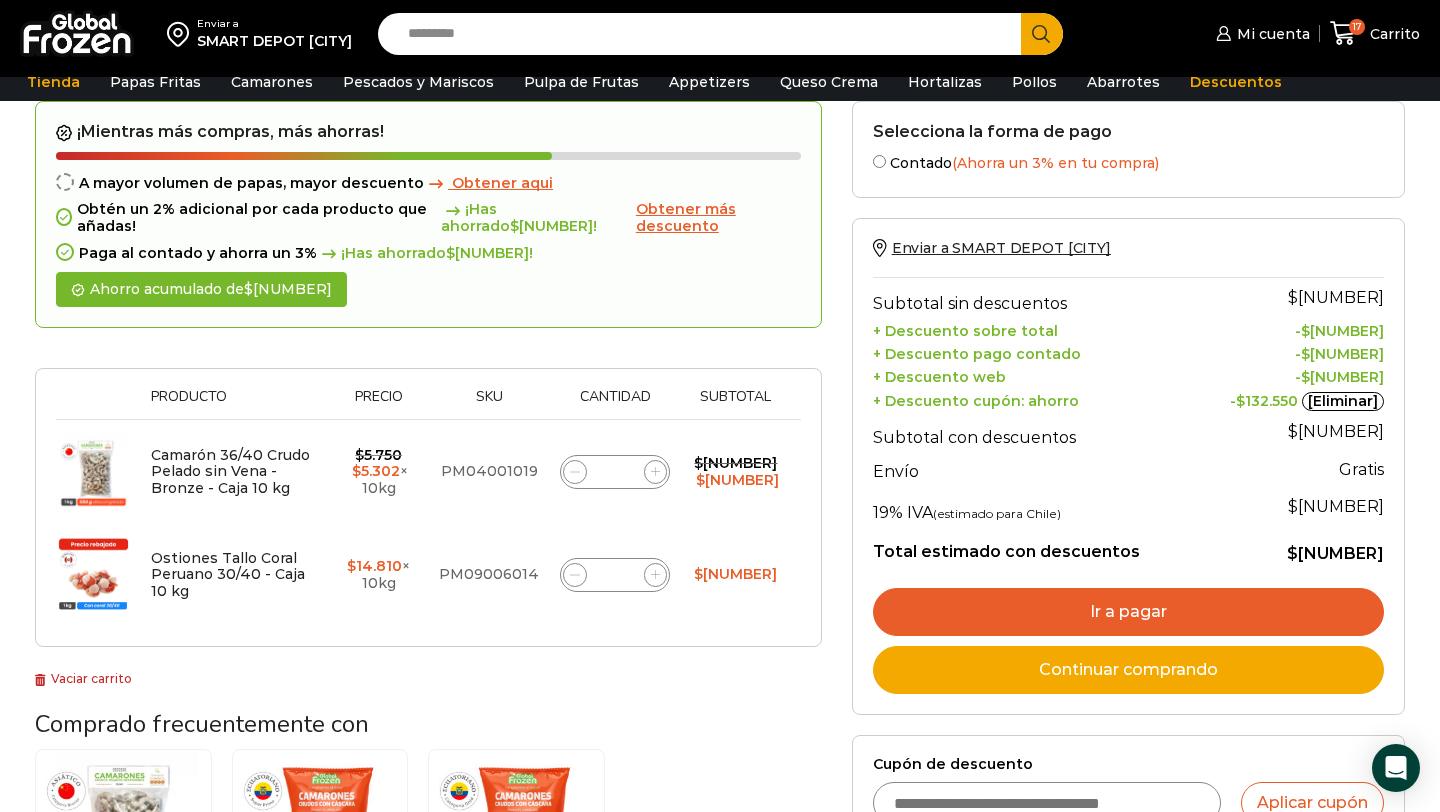 drag, startPoint x: 626, startPoint y: 574, endPoint x: 600, endPoint y: 574, distance: 26 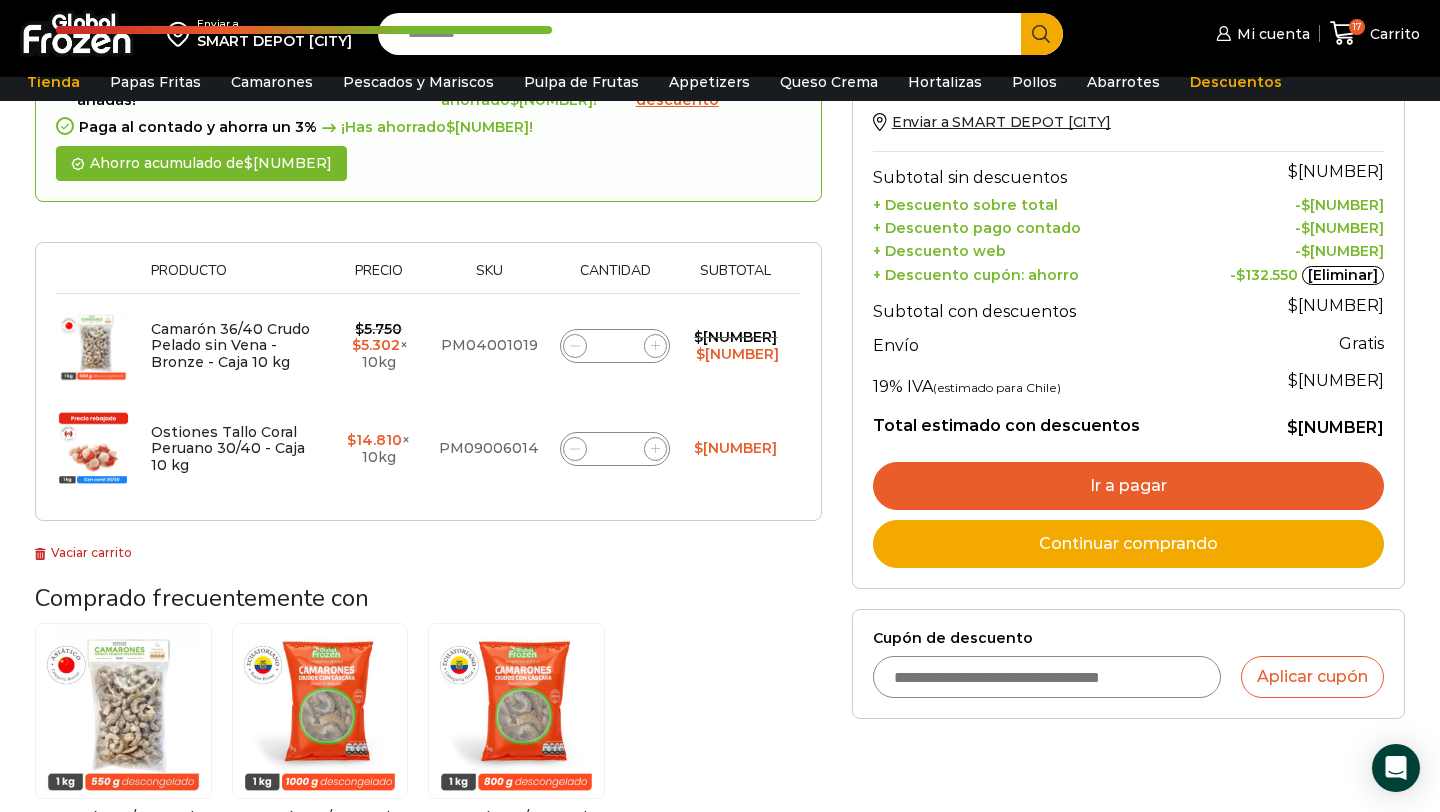 scroll, scrollTop: 218, scrollLeft: 0, axis: vertical 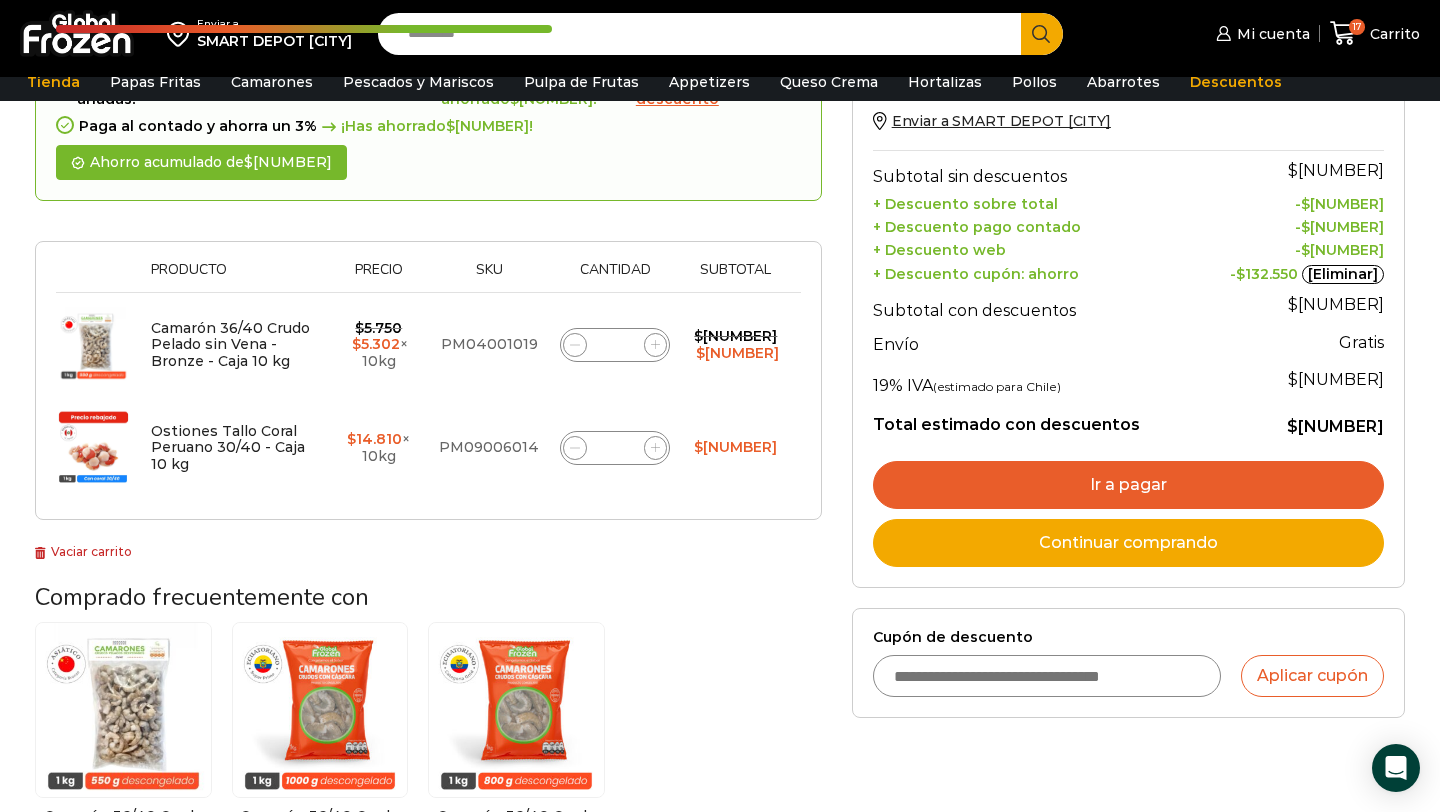 click on "Cupón de descuento" at bounding box center [1047, 676] 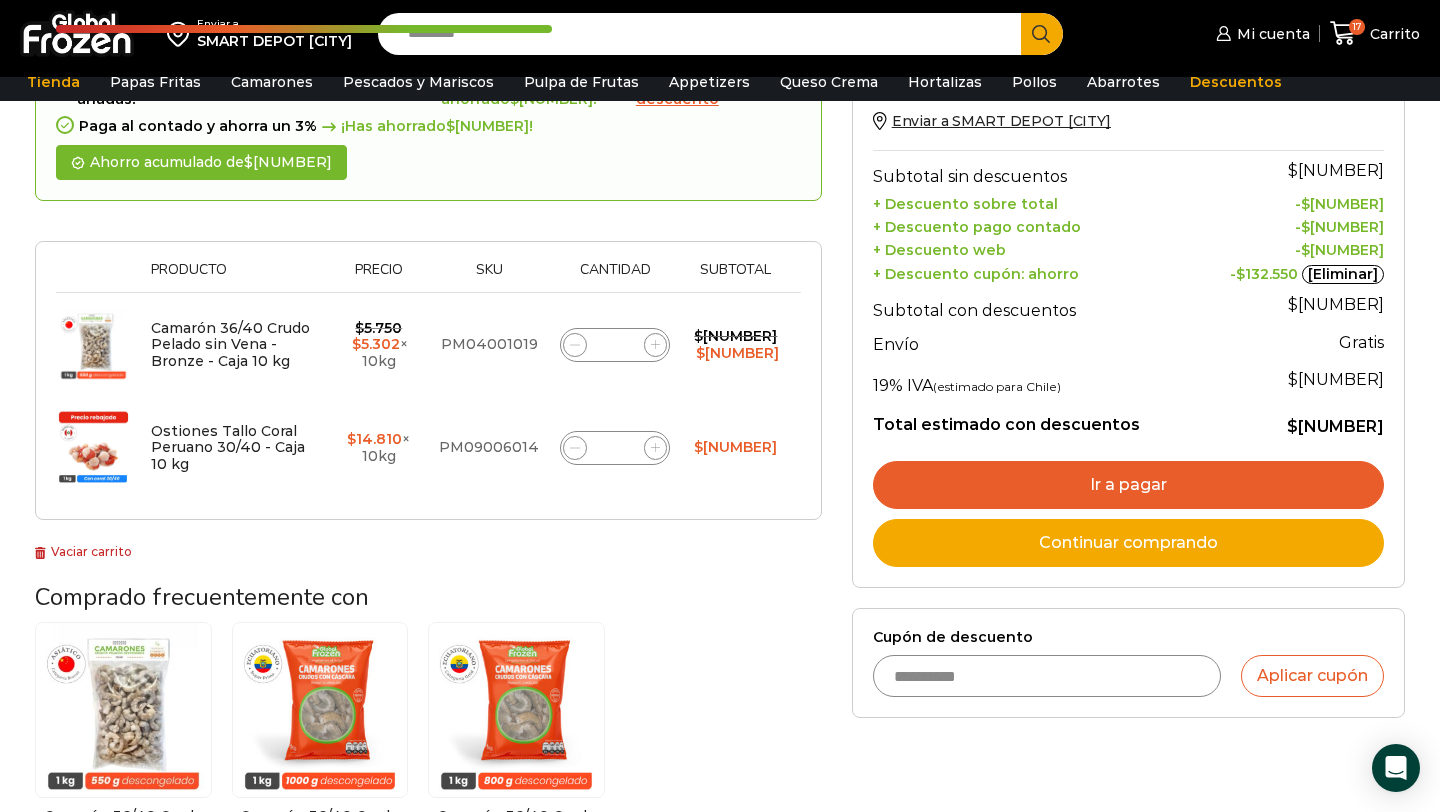 scroll, scrollTop: 304, scrollLeft: 0, axis: vertical 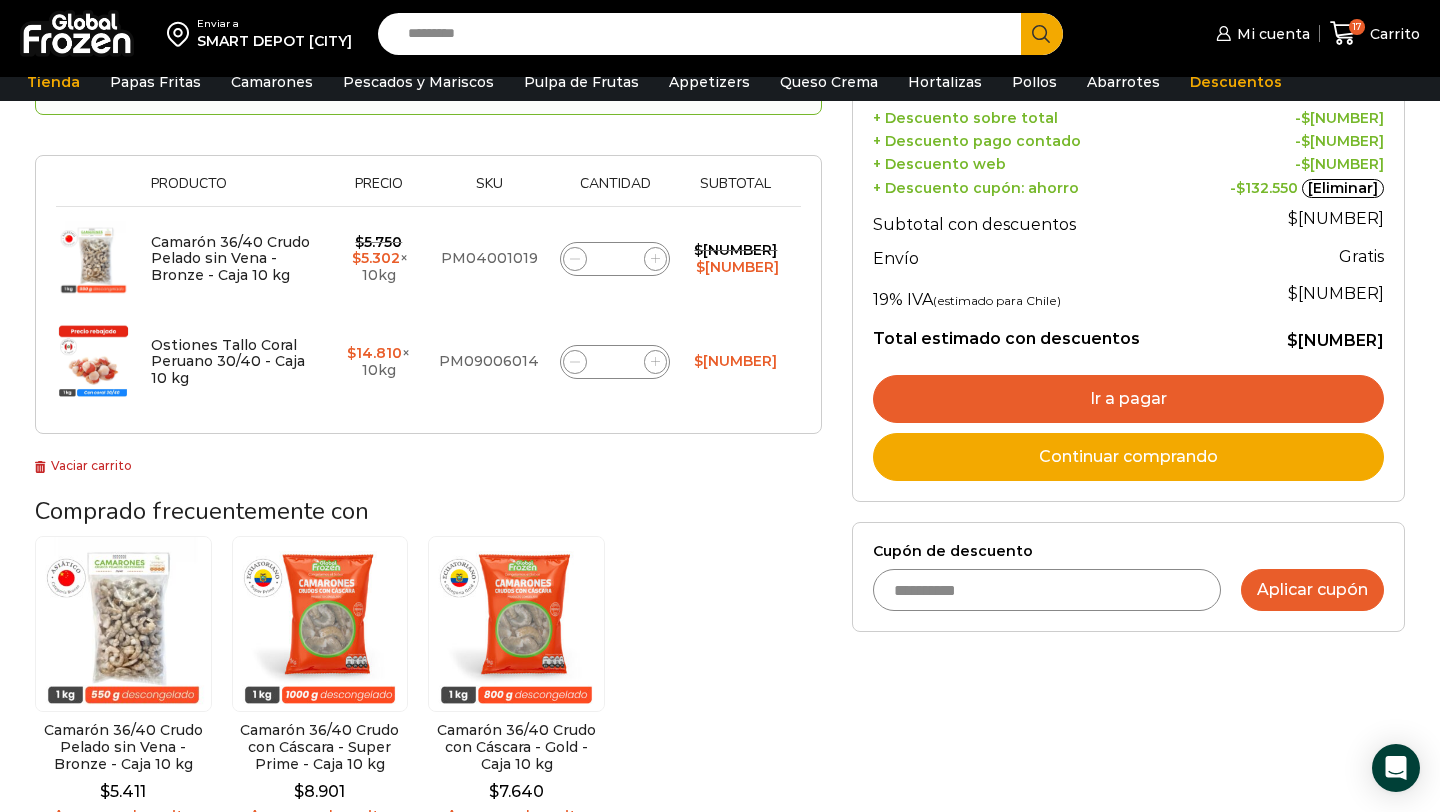 type on "**********" 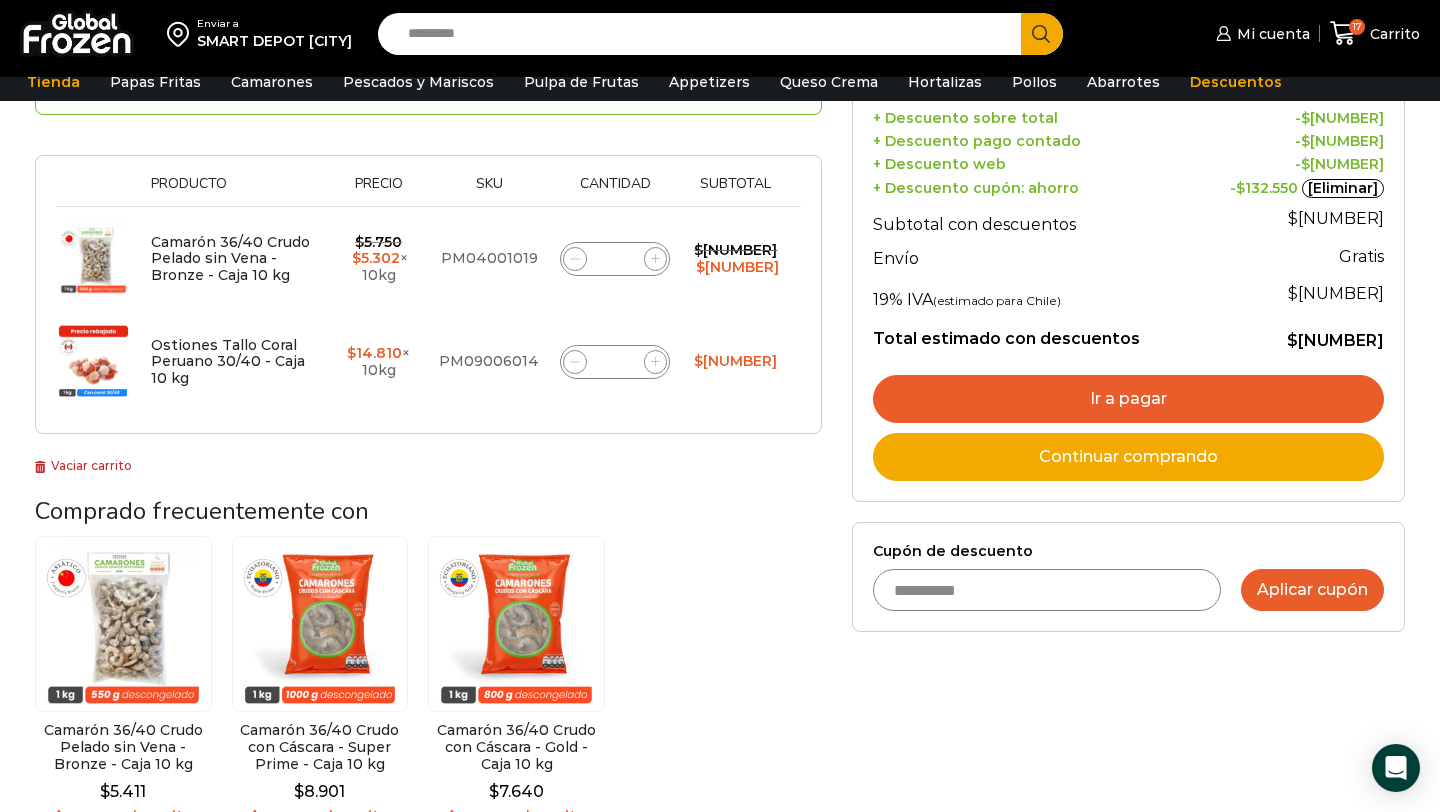 scroll, scrollTop: 267, scrollLeft: 0, axis: vertical 